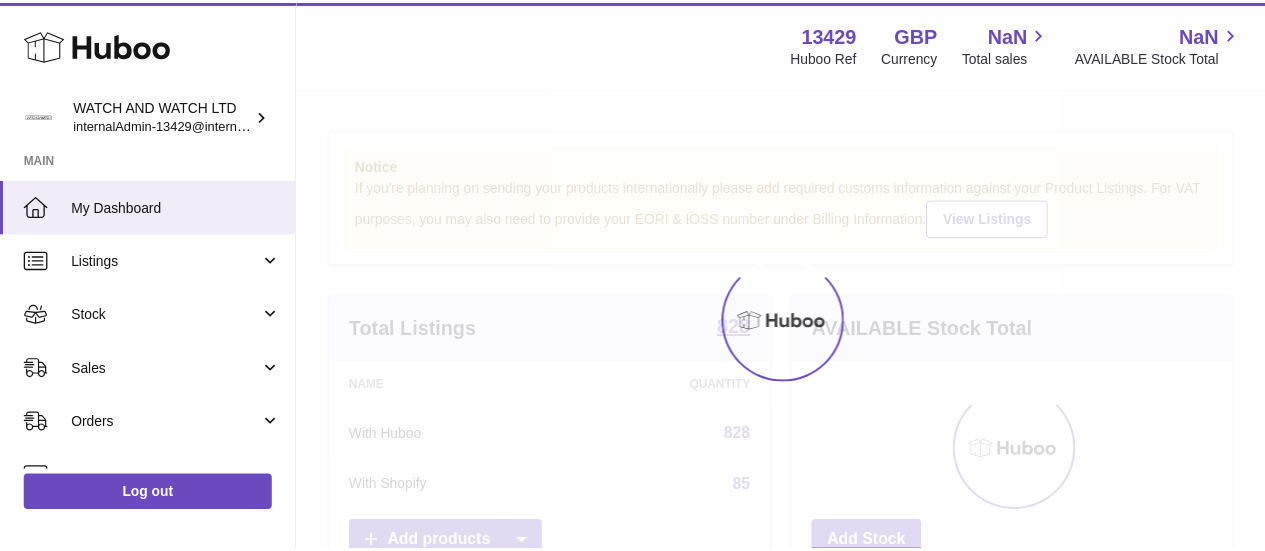scroll, scrollTop: 0, scrollLeft: 0, axis: both 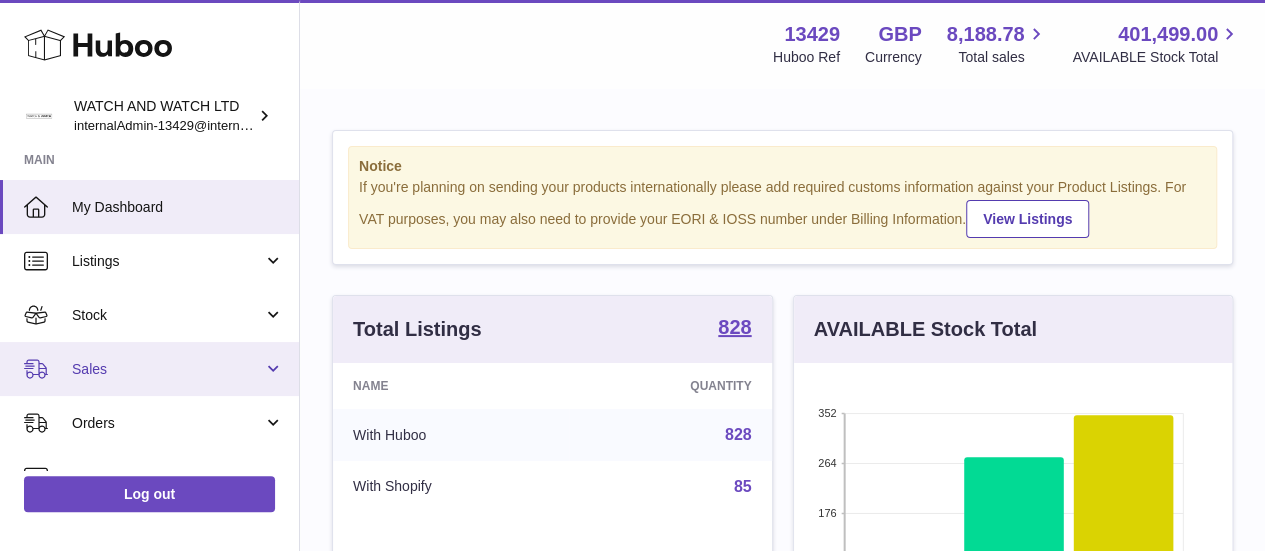 click on "Sales" at bounding box center (167, 369) 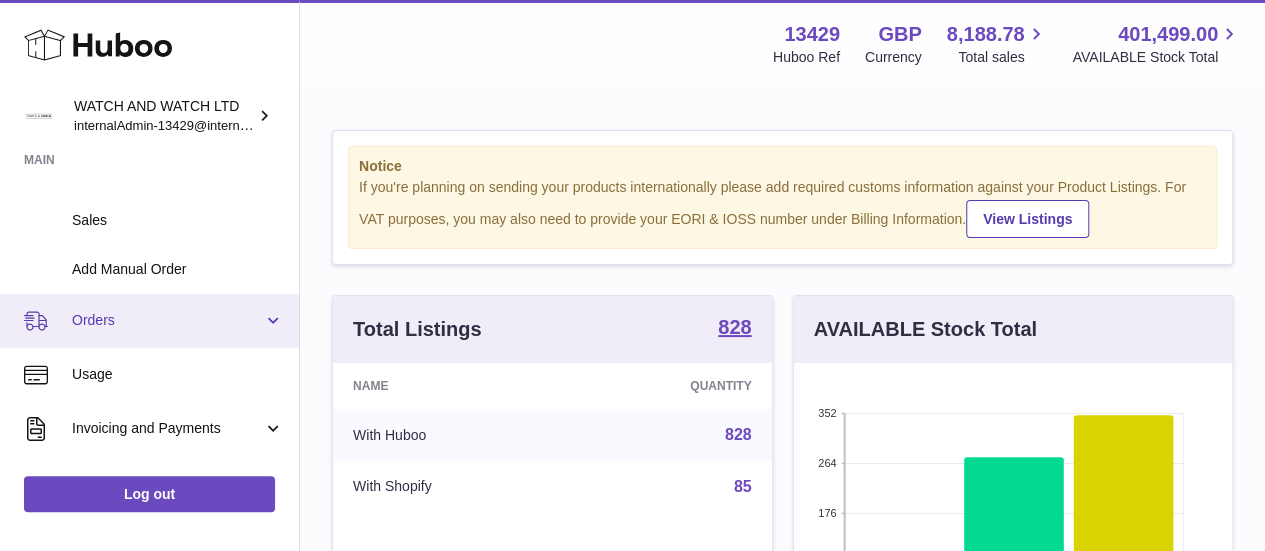 scroll, scrollTop: 100, scrollLeft: 0, axis: vertical 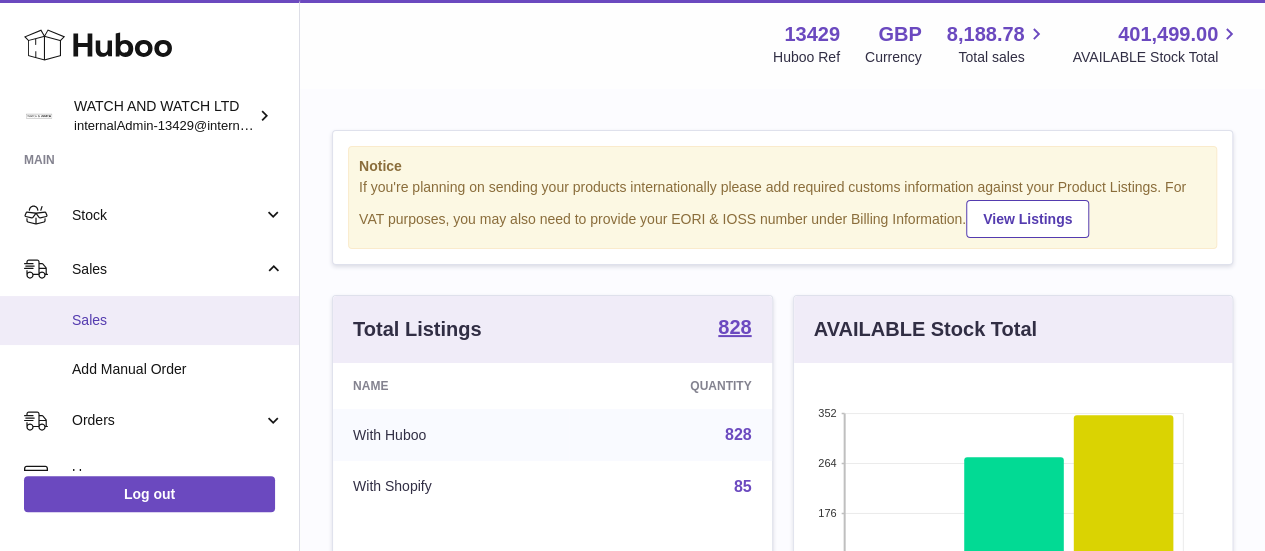 click on "Sales" at bounding box center [178, 320] 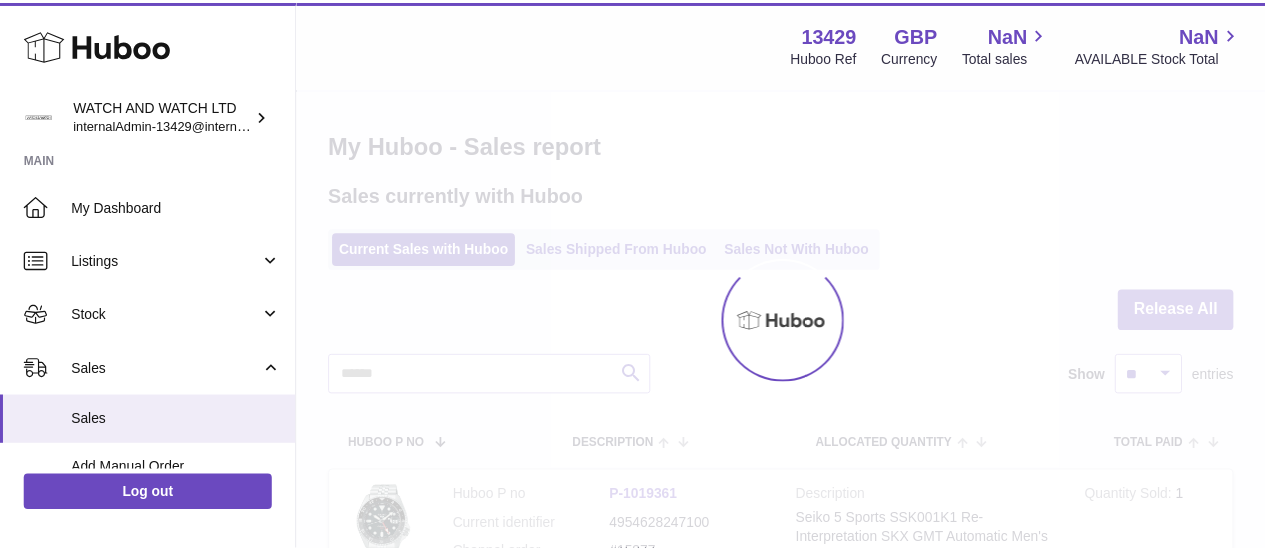 scroll, scrollTop: 0, scrollLeft: 0, axis: both 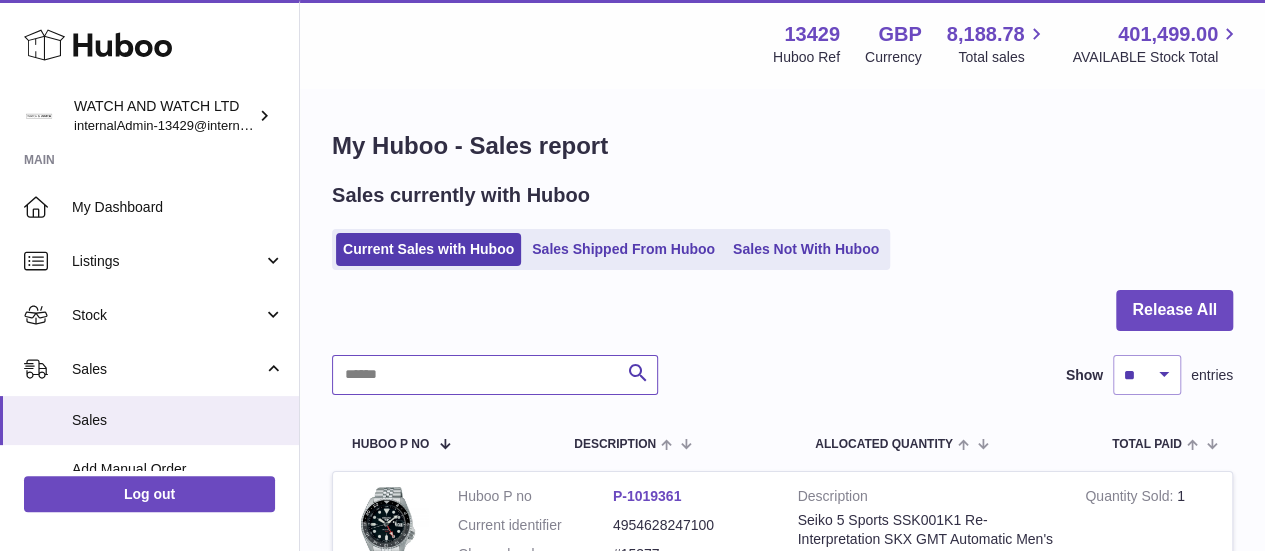 click at bounding box center (495, 375) 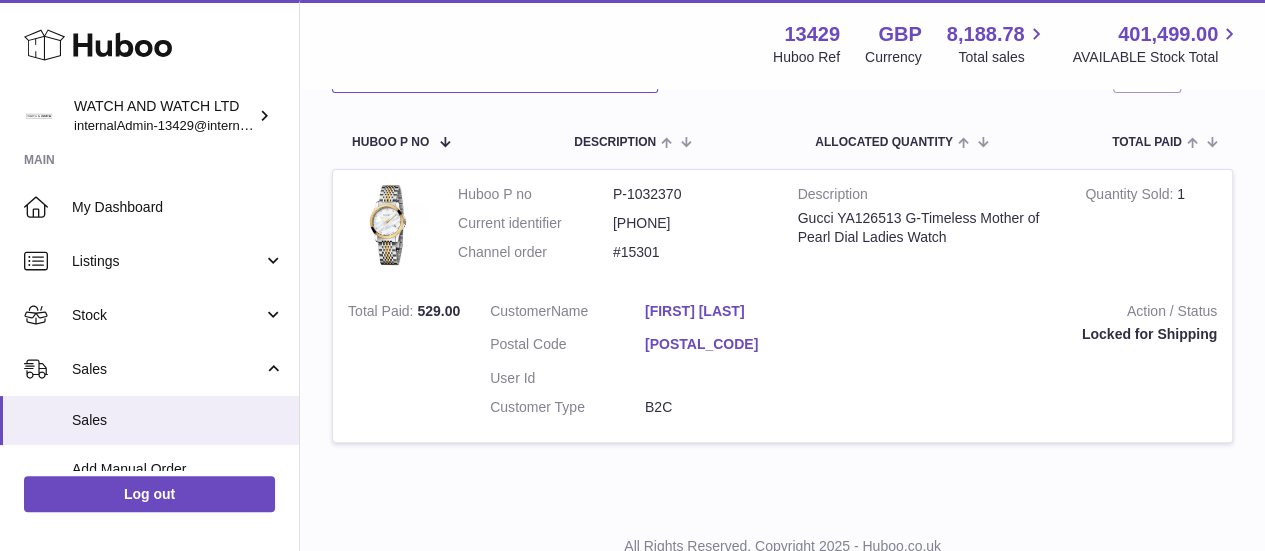 scroll, scrollTop: 274, scrollLeft: 0, axis: vertical 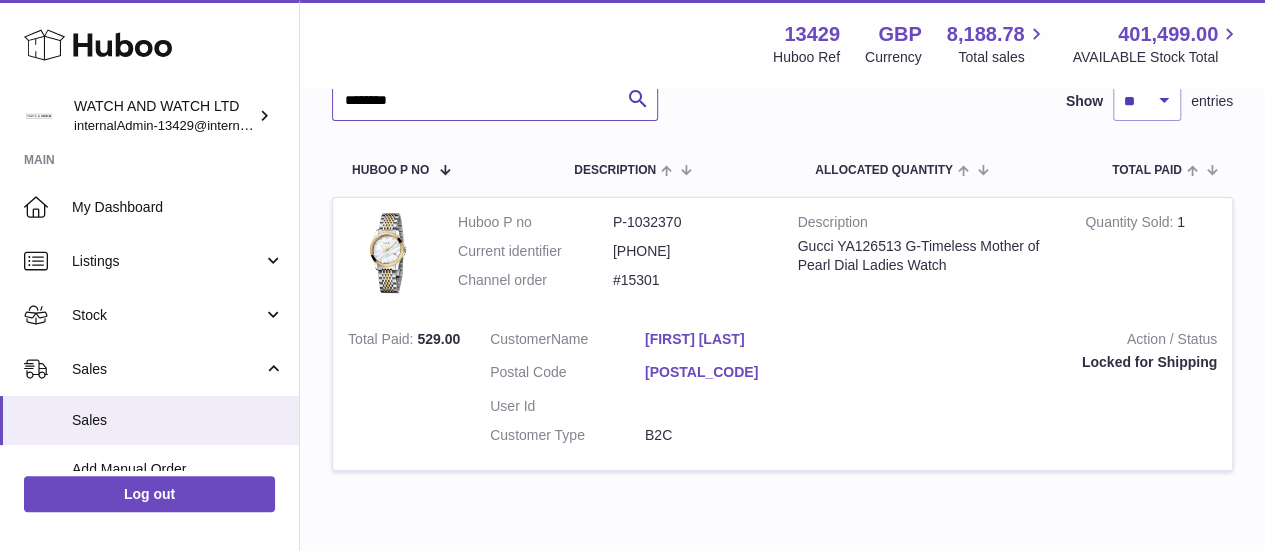 type on "********" 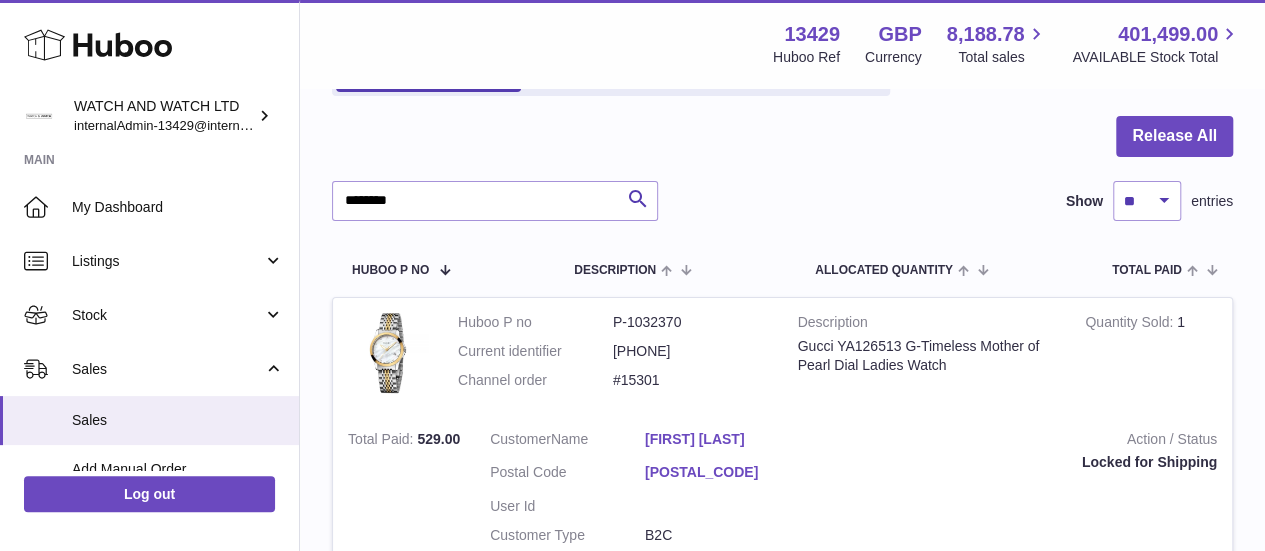drag, startPoint x: 628, startPoint y: 320, endPoint x: 685, endPoint y: 321, distance: 57.00877 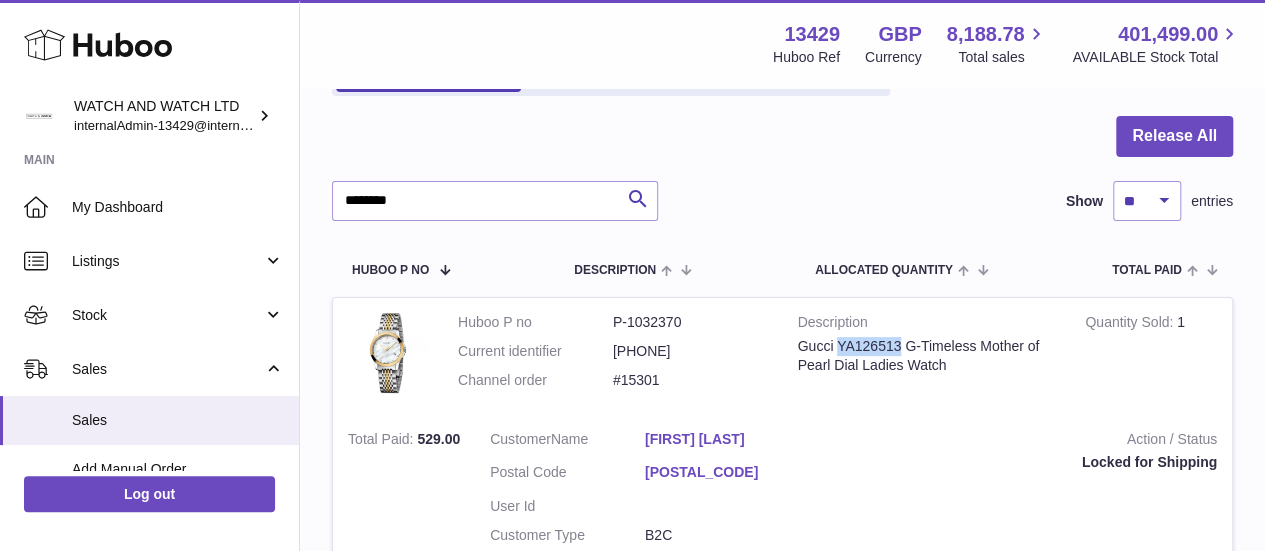 drag, startPoint x: 842, startPoint y: 346, endPoint x: 899, endPoint y: 347, distance: 57.00877 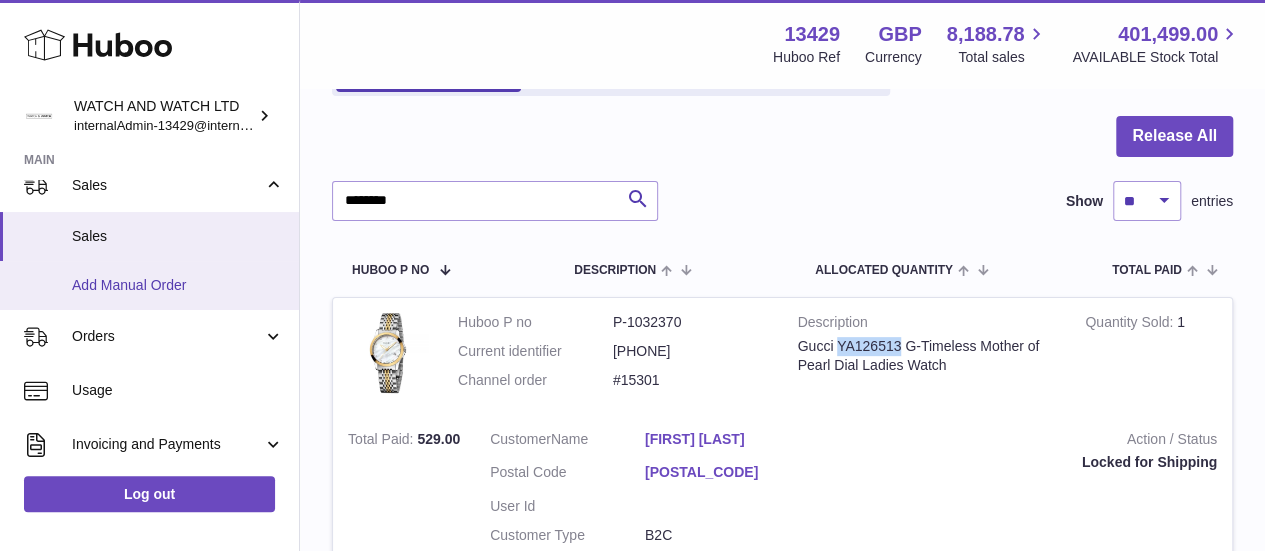 scroll, scrollTop: 200, scrollLeft: 0, axis: vertical 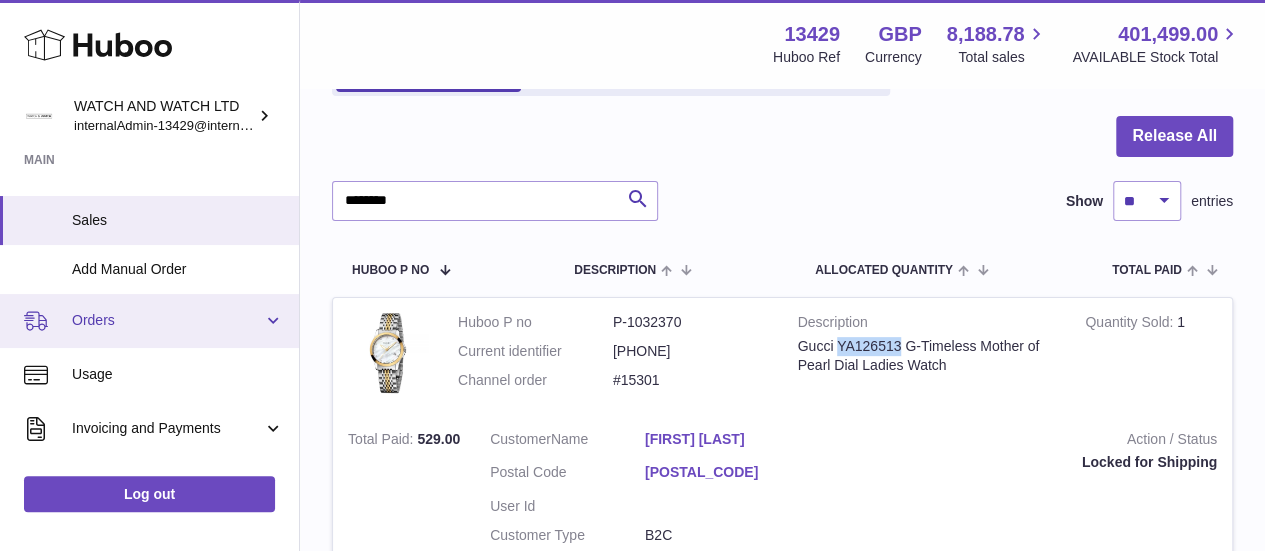 click on "Orders" at bounding box center [167, 320] 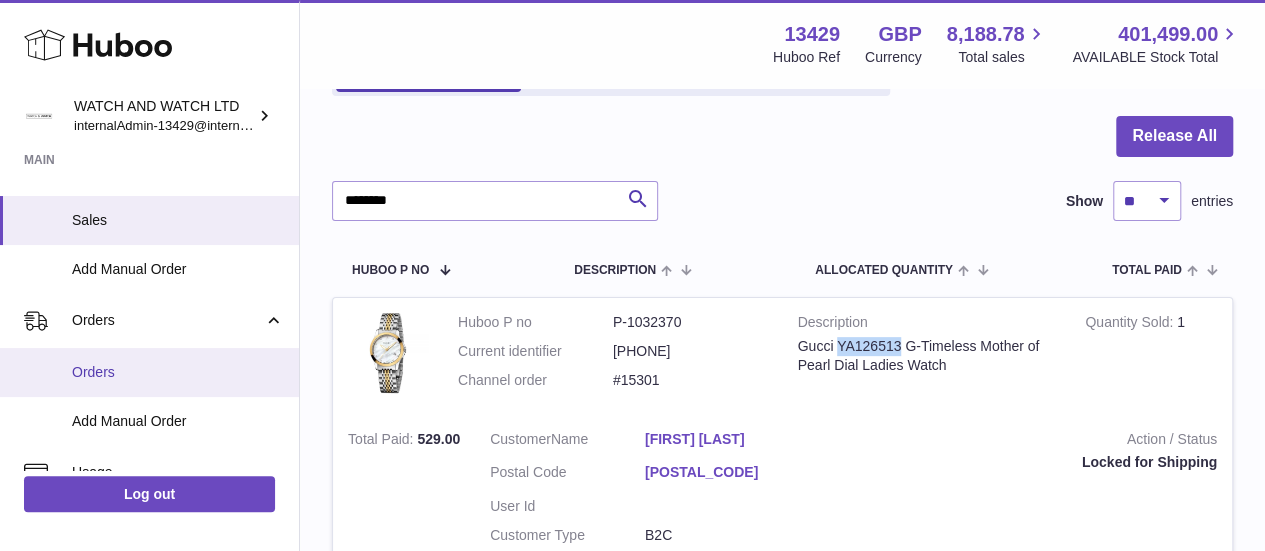 click on "Orders" at bounding box center [178, 372] 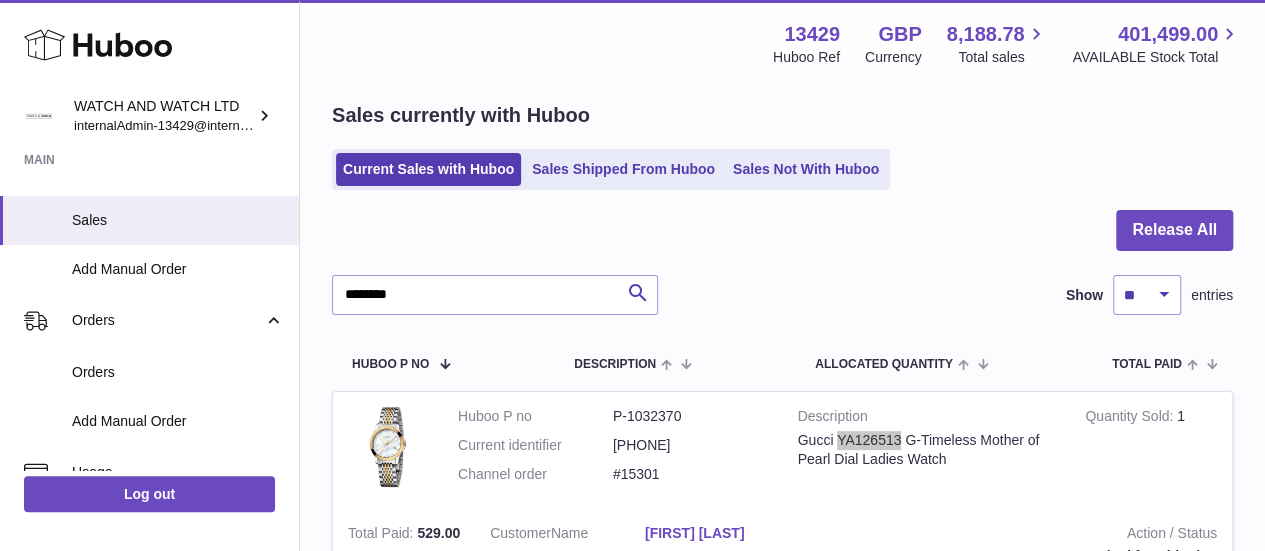 scroll, scrollTop: 74, scrollLeft: 0, axis: vertical 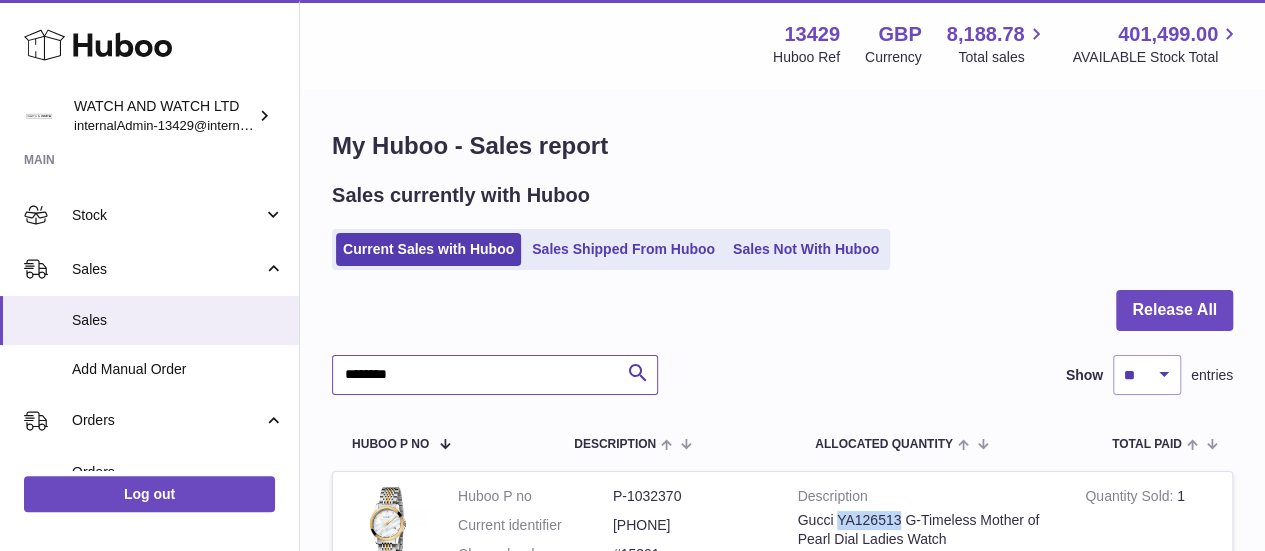 click on "********" at bounding box center [495, 375] 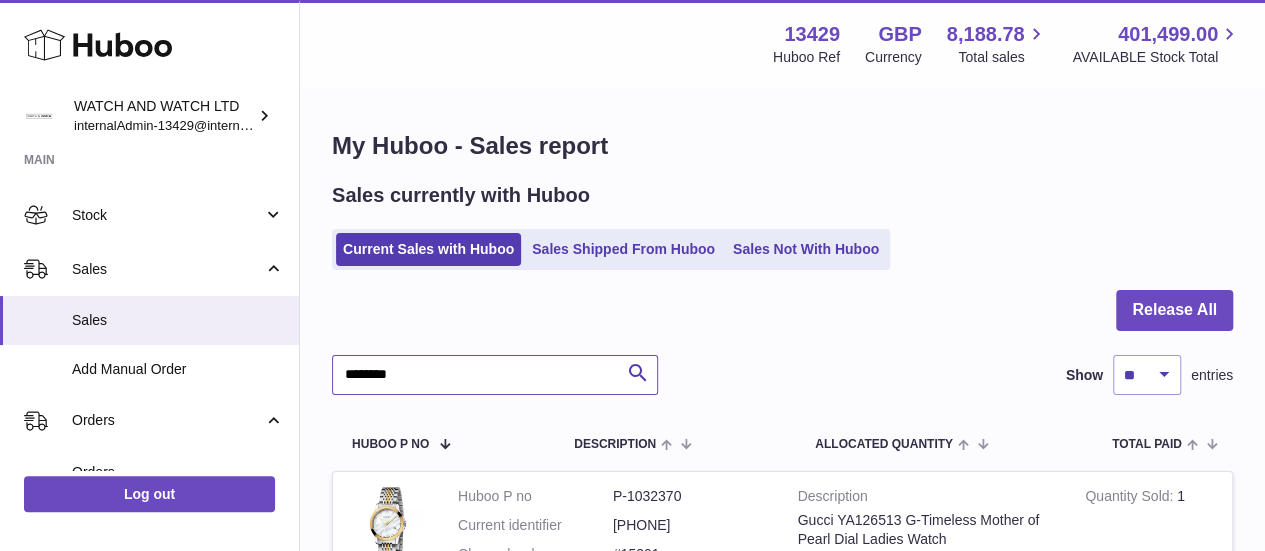 click on "********" at bounding box center [495, 375] 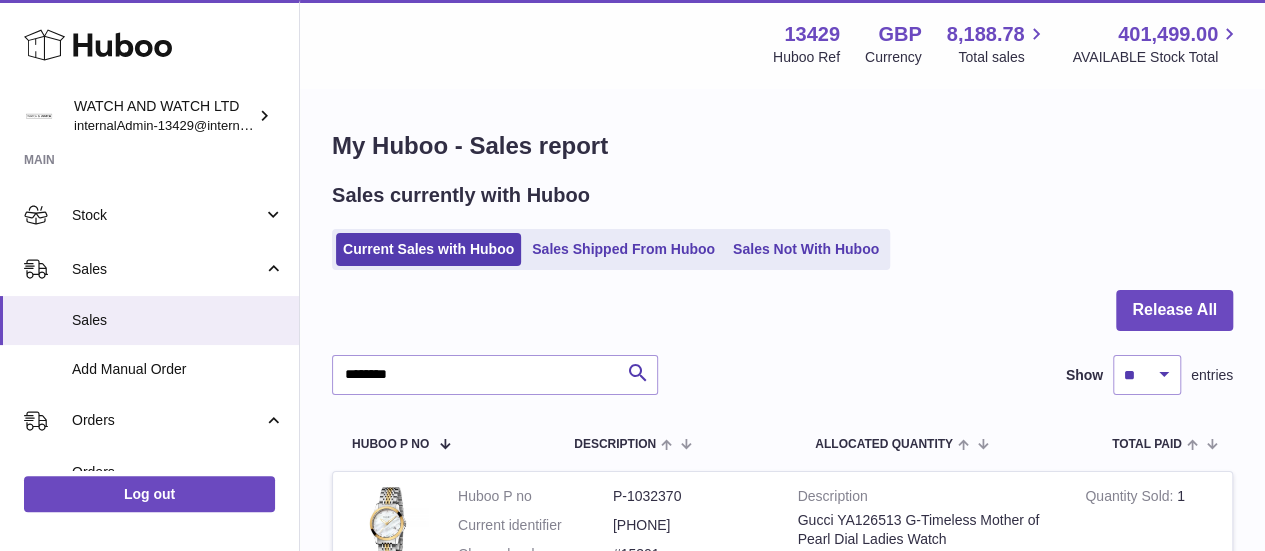 click on "Current Sales with Huboo
Sales Shipped From Huboo
Sales Not With Huboo" at bounding box center (782, 249) 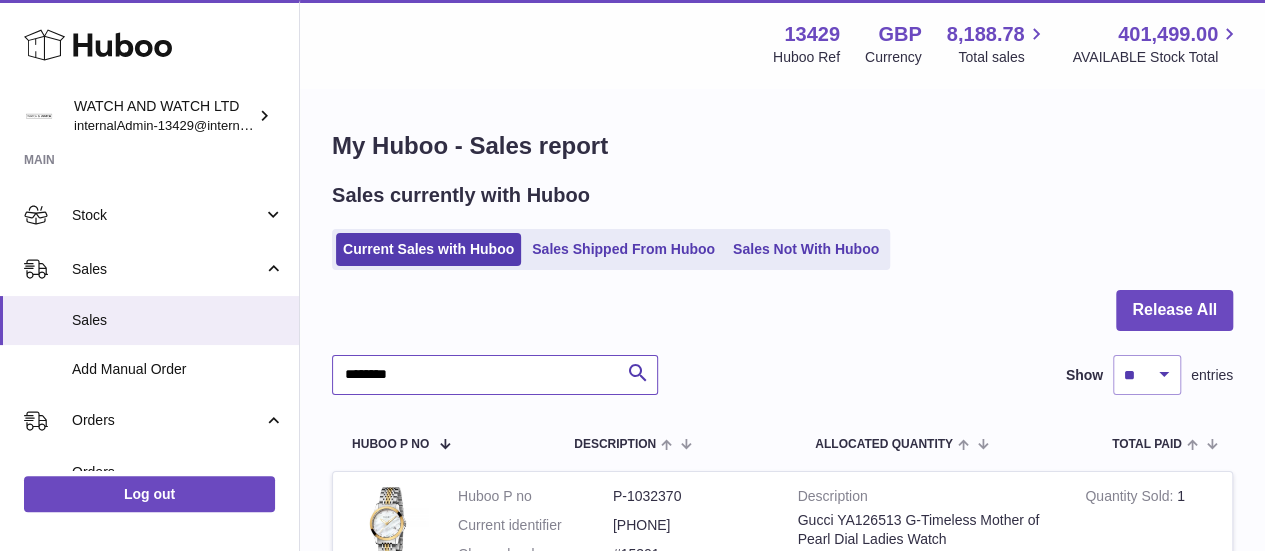 click on "********" at bounding box center (495, 375) 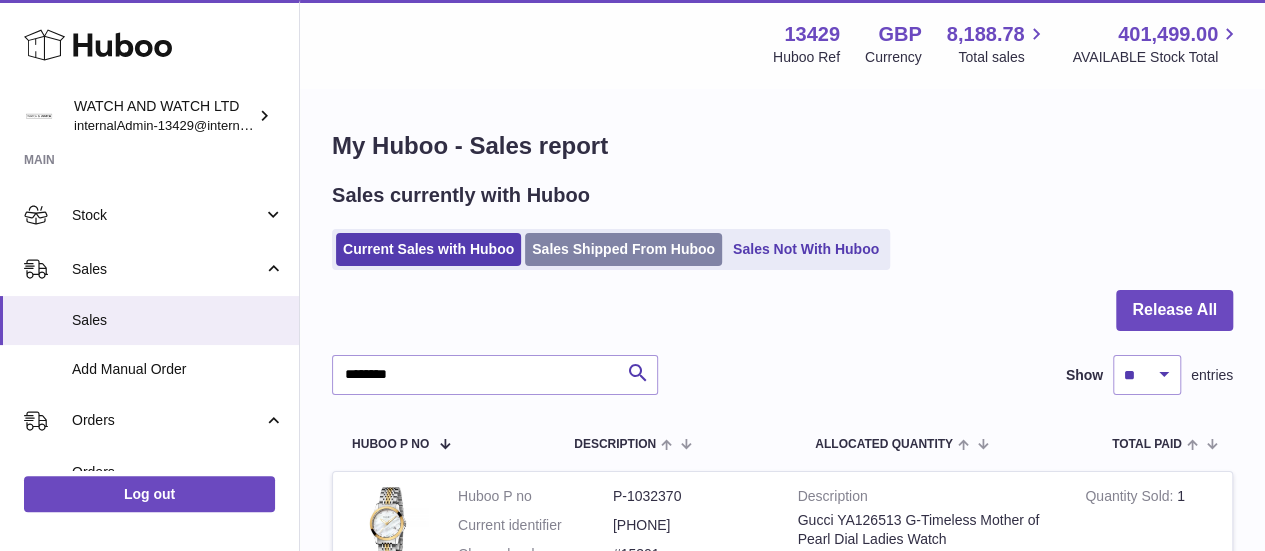 click on "Sales Shipped From Huboo" at bounding box center (623, 249) 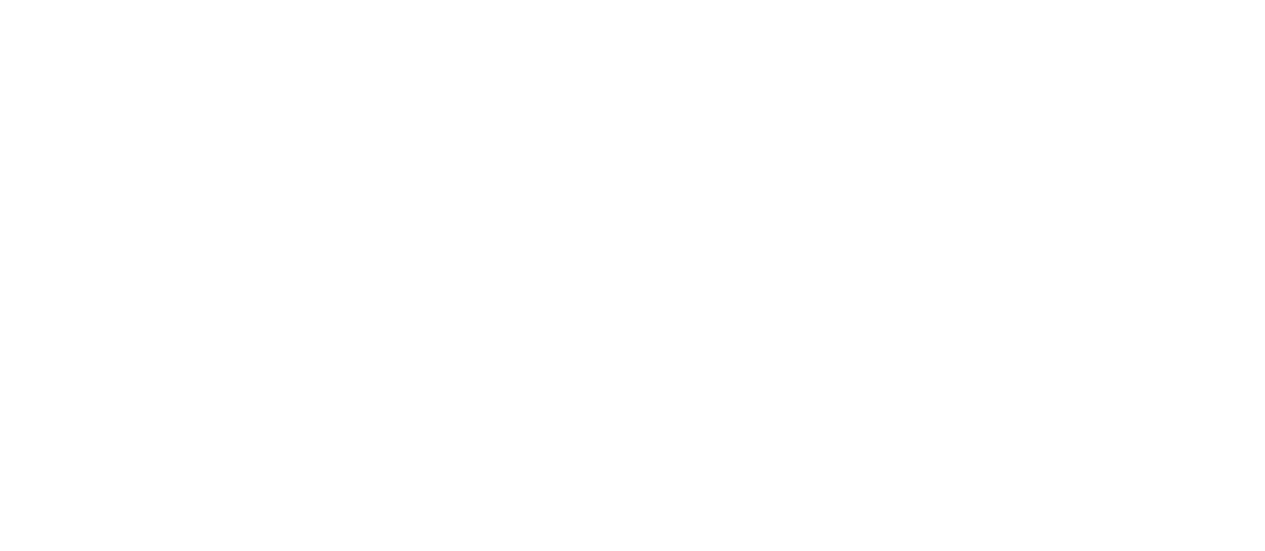 scroll, scrollTop: 0, scrollLeft: 0, axis: both 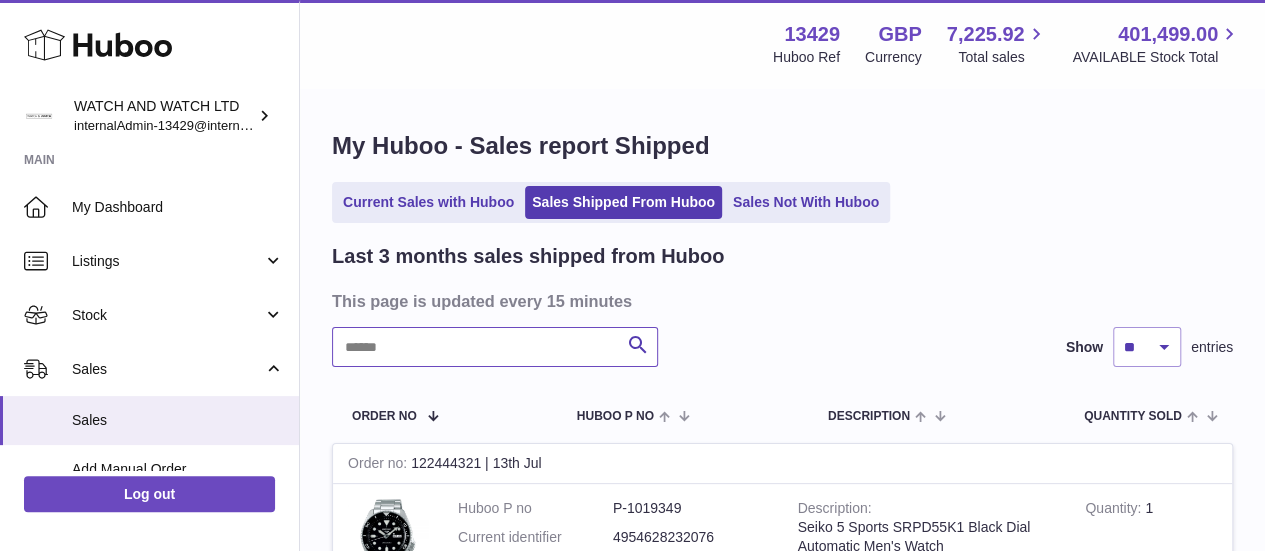 click at bounding box center (495, 347) 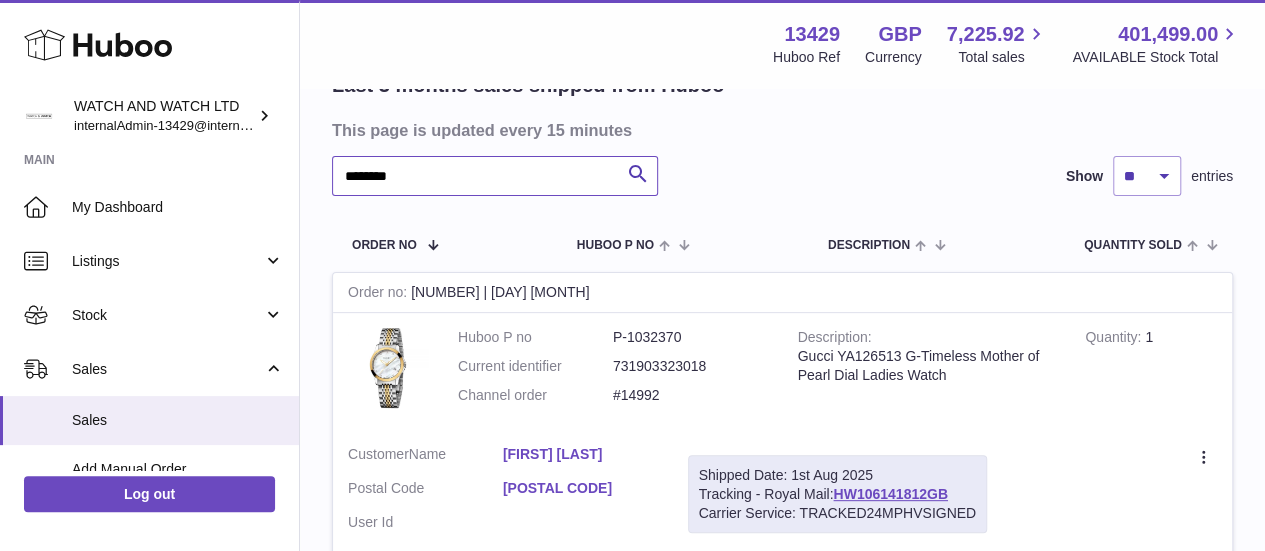 scroll, scrollTop: 0, scrollLeft: 0, axis: both 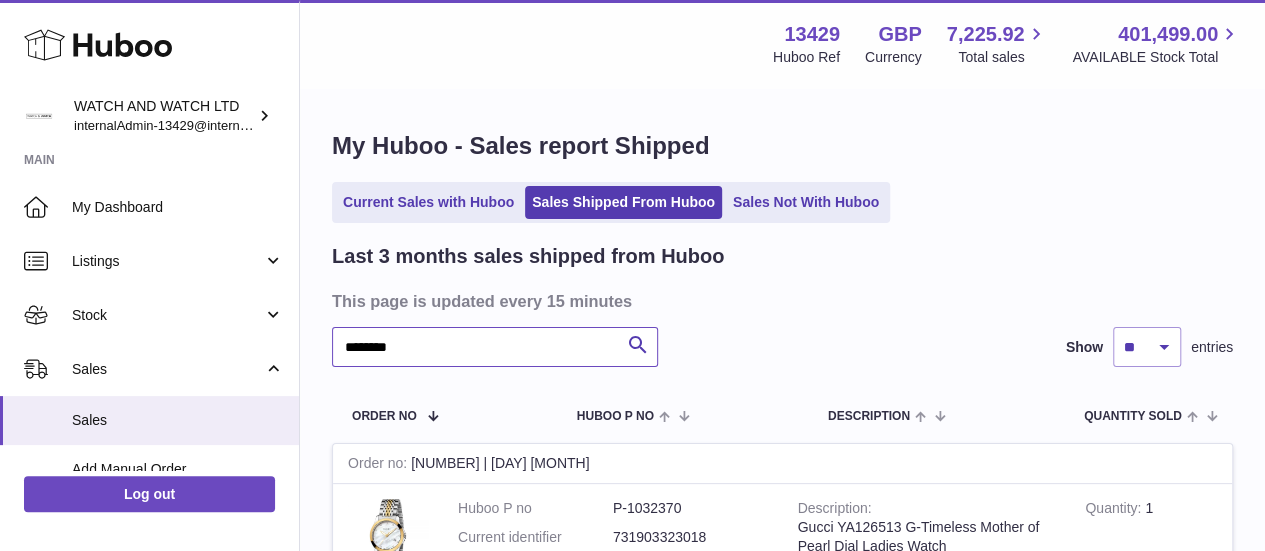 click on "********" at bounding box center (495, 347) 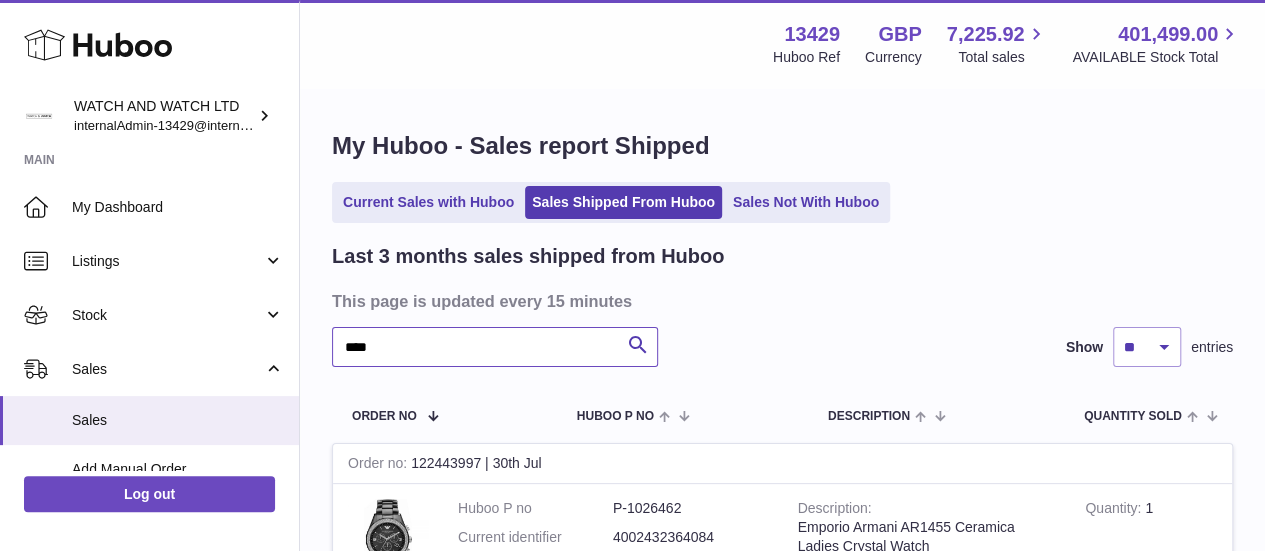 type on "****" 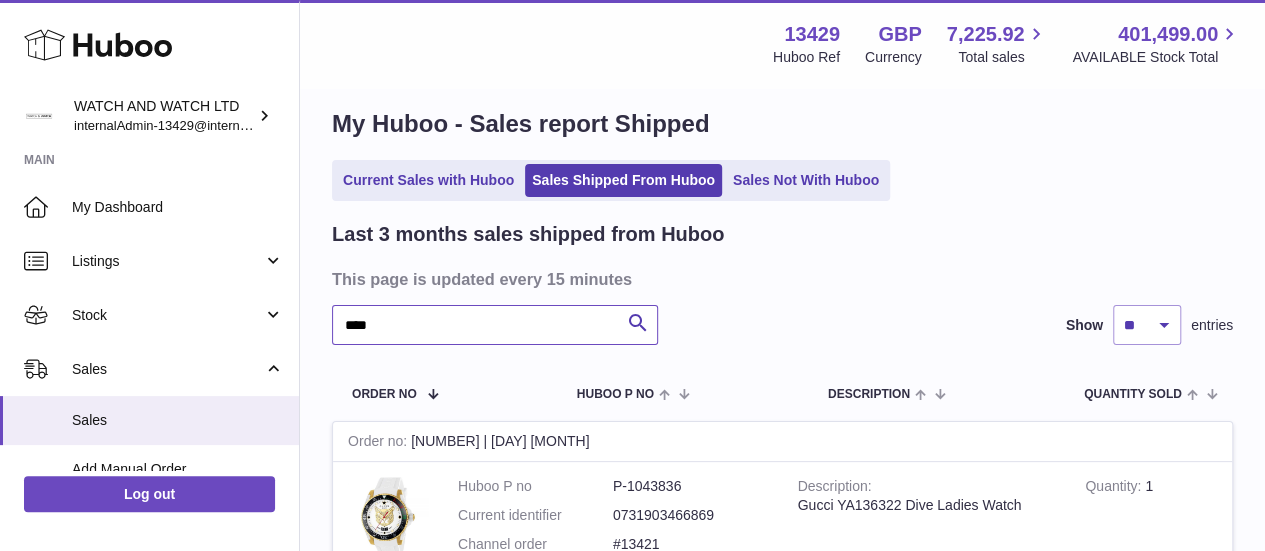 scroll, scrollTop: 0, scrollLeft: 0, axis: both 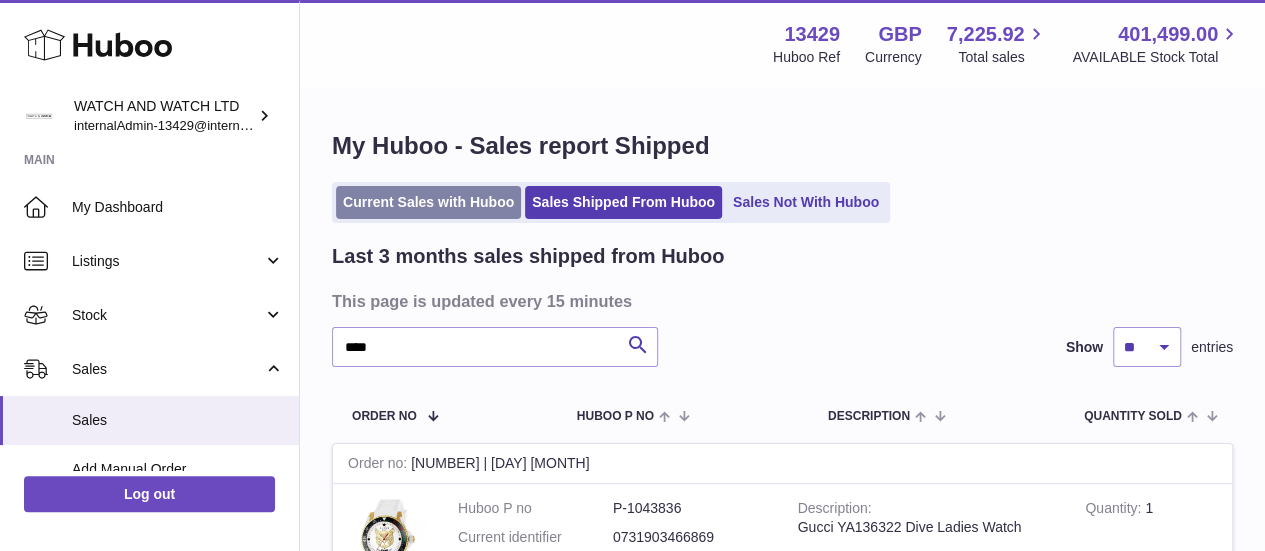 click on "Current Sales with Huboo" at bounding box center (428, 202) 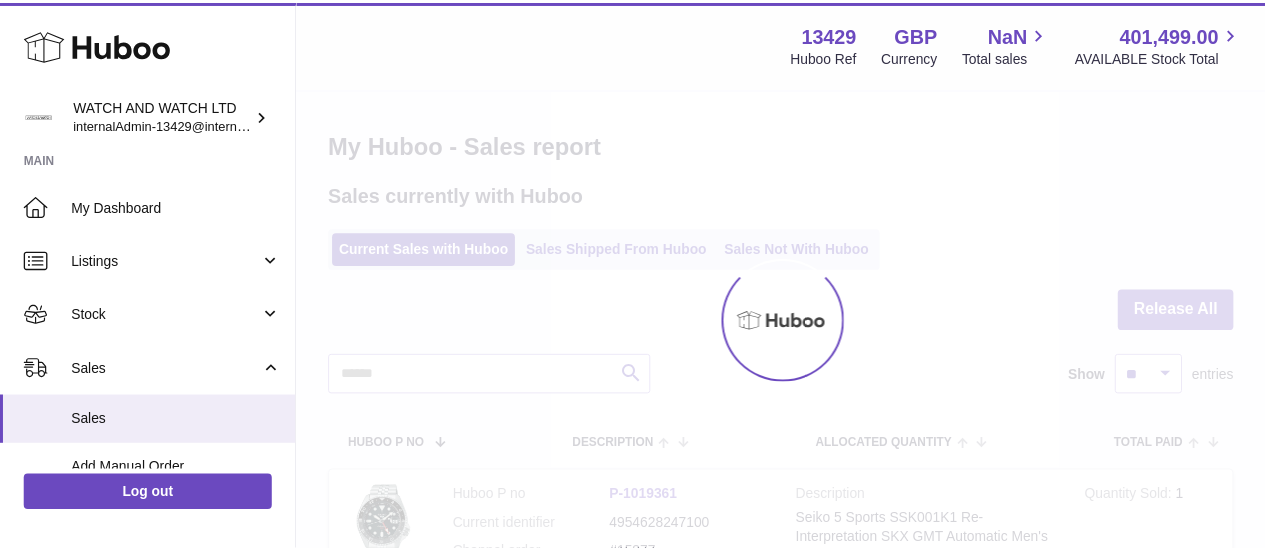 scroll, scrollTop: 0, scrollLeft: 0, axis: both 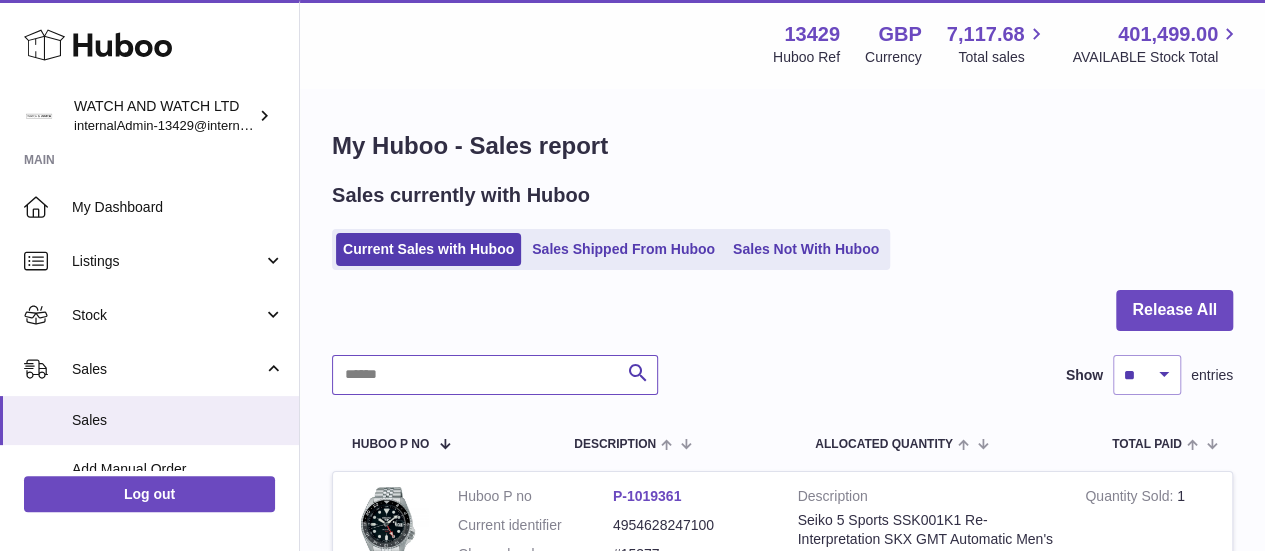 click at bounding box center [495, 375] 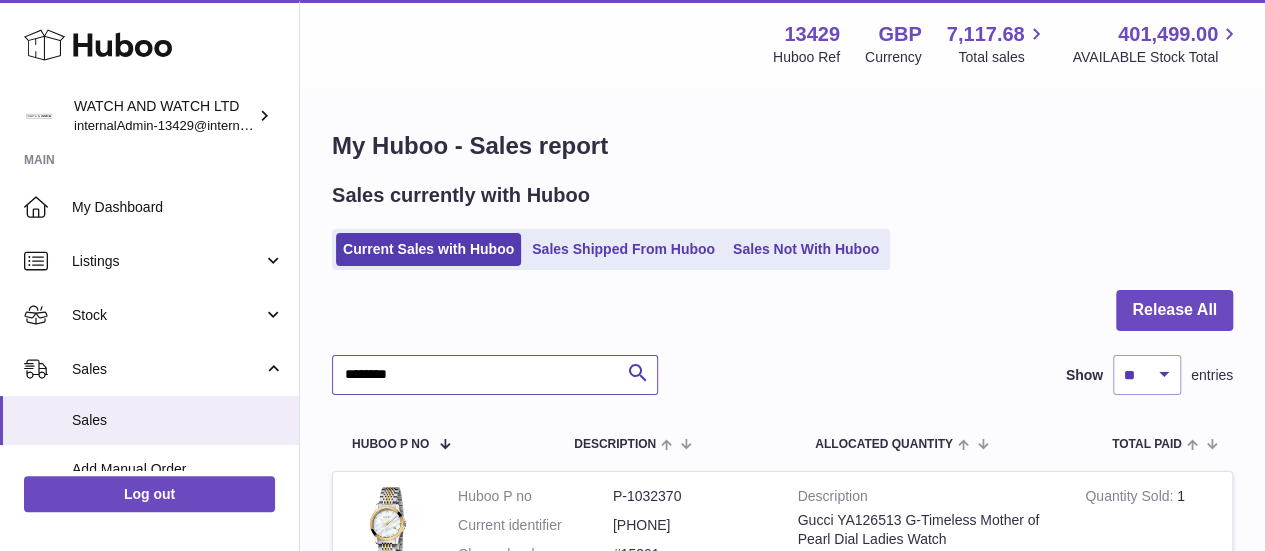 scroll, scrollTop: 374, scrollLeft: 0, axis: vertical 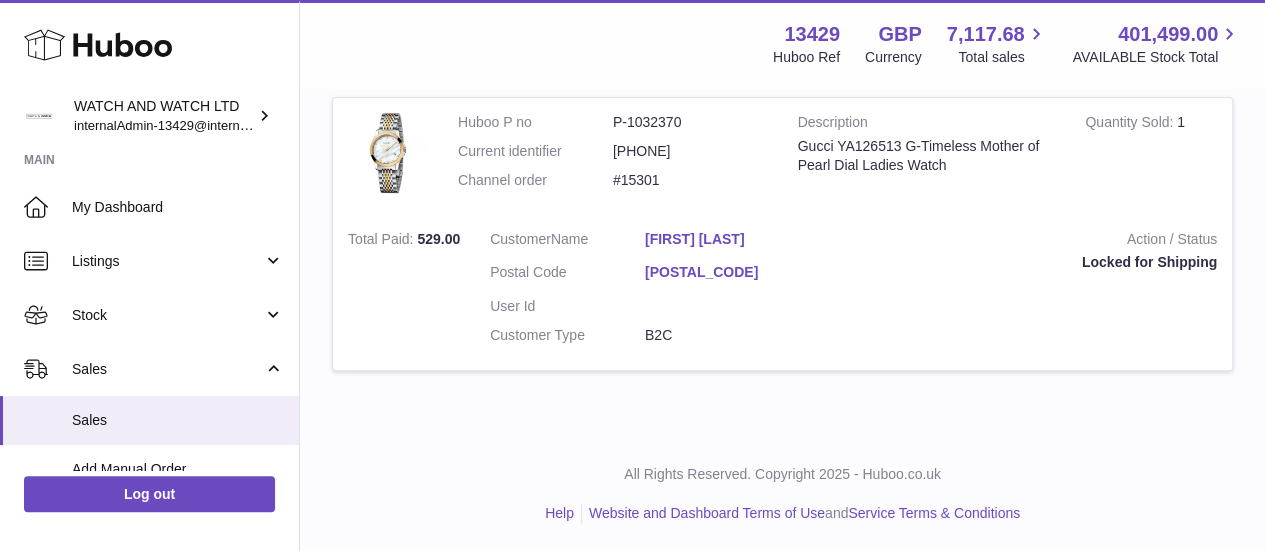 type on "********" 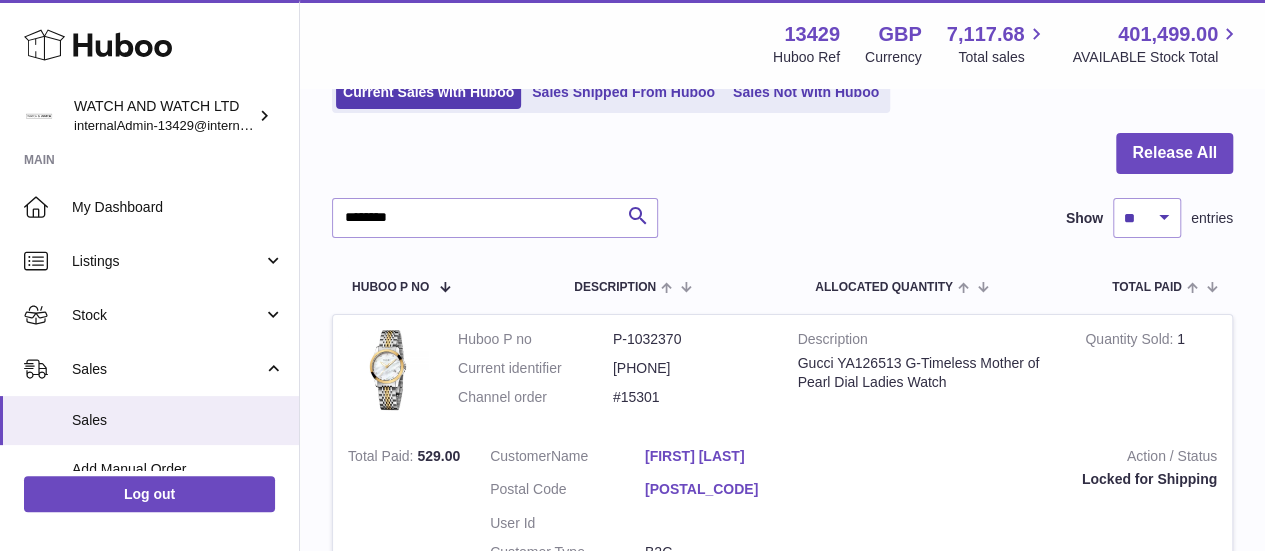 scroll, scrollTop: 0, scrollLeft: 0, axis: both 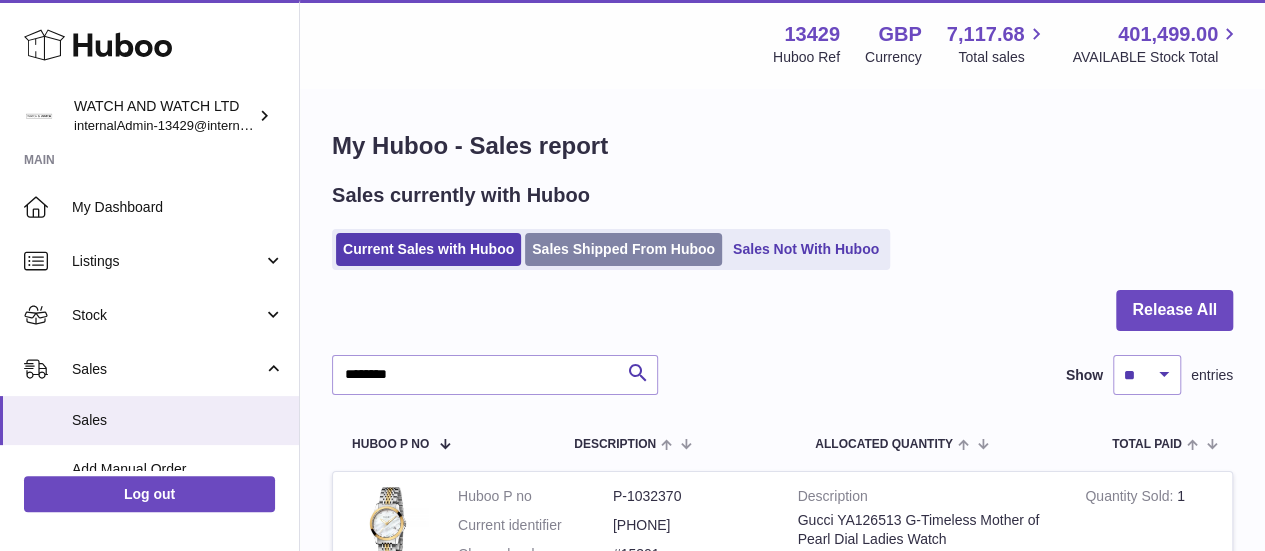 click on "Sales Shipped From Huboo" at bounding box center (623, 249) 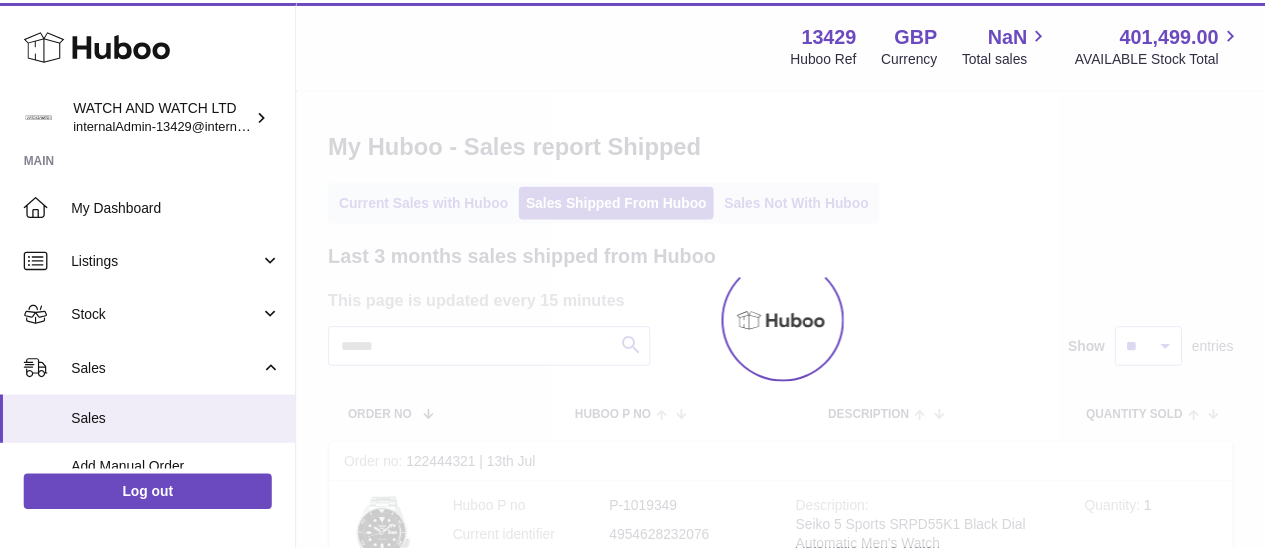 scroll, scrollTop: 0, scrollLeft: 0, axis: both 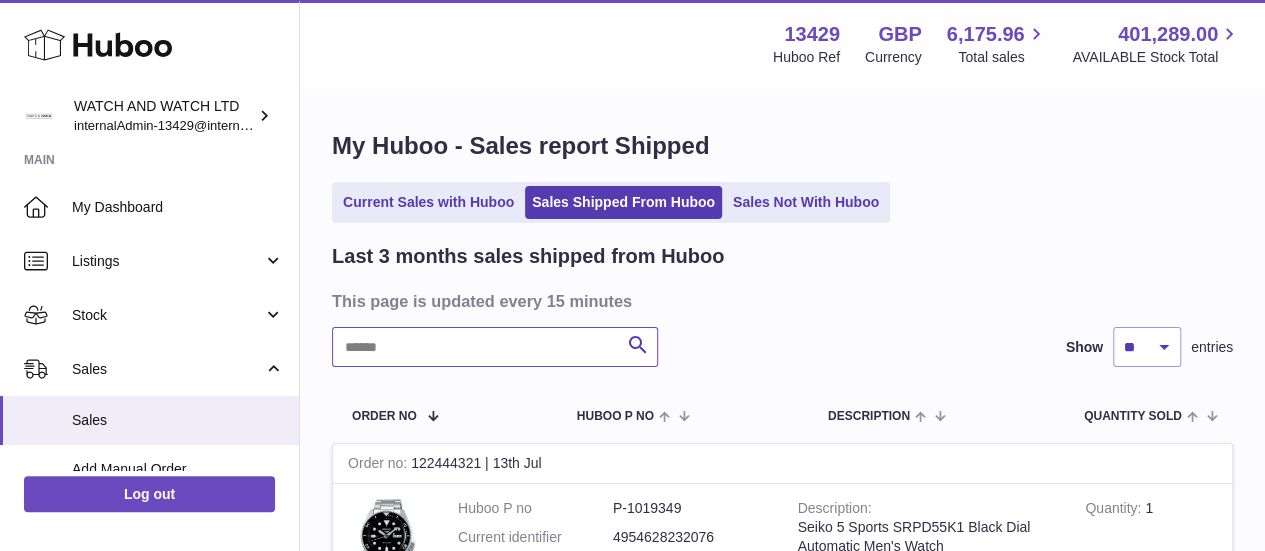 click at bounding box center (495, 347) 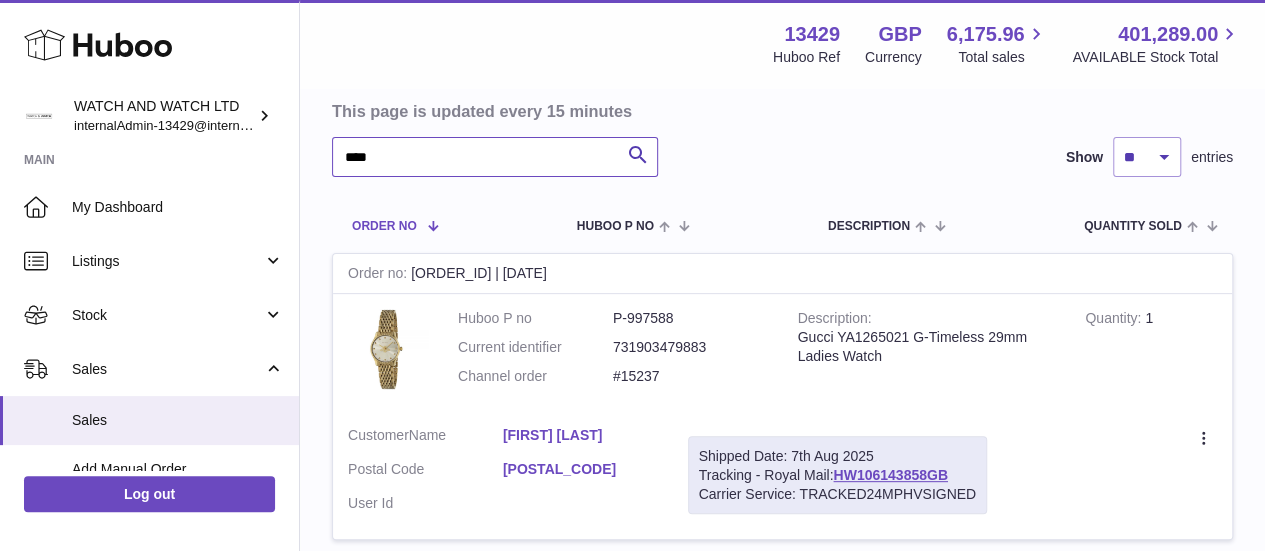 scroll, scrollTop: 200, scrollLeft: 0, axis: vertical 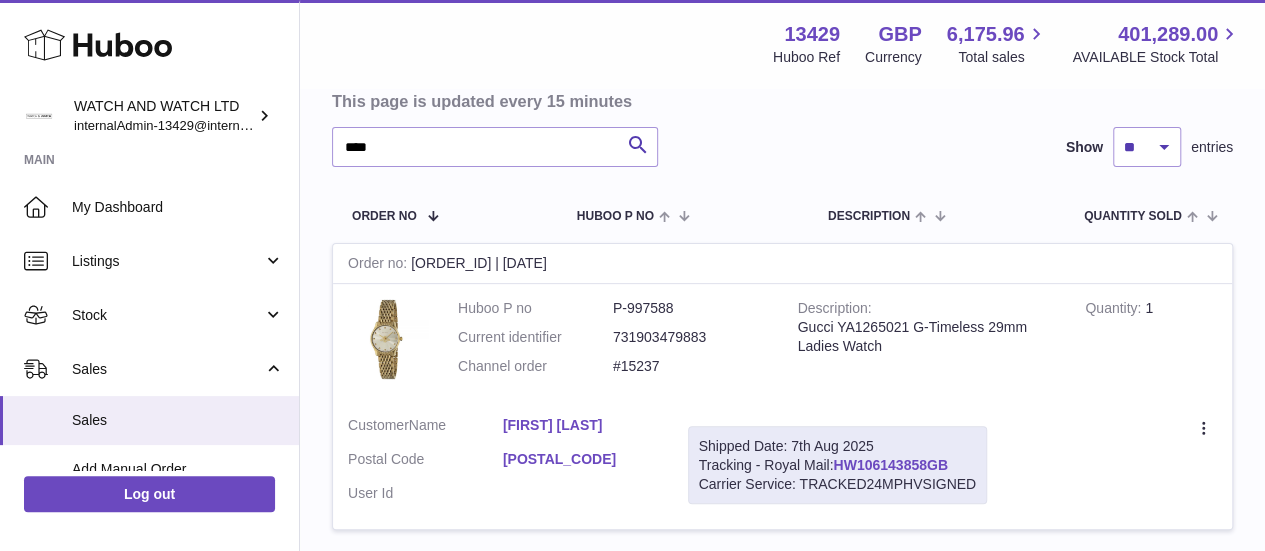 click on "HW106143858GB" at bounding box center [890, 465] 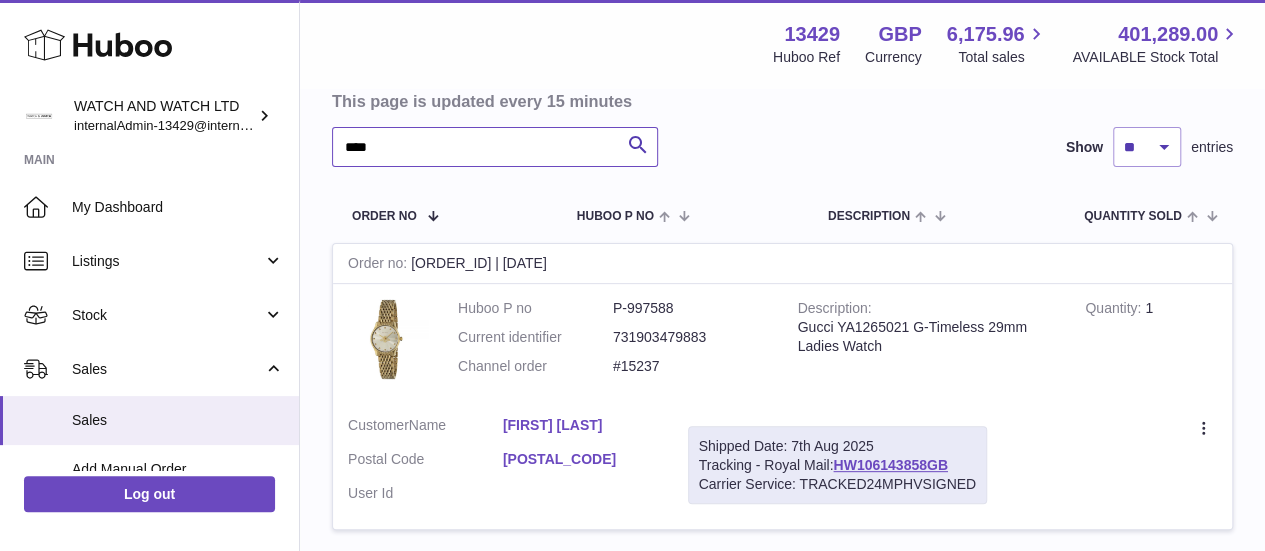 click on "****" at bounding box center [495, 147] 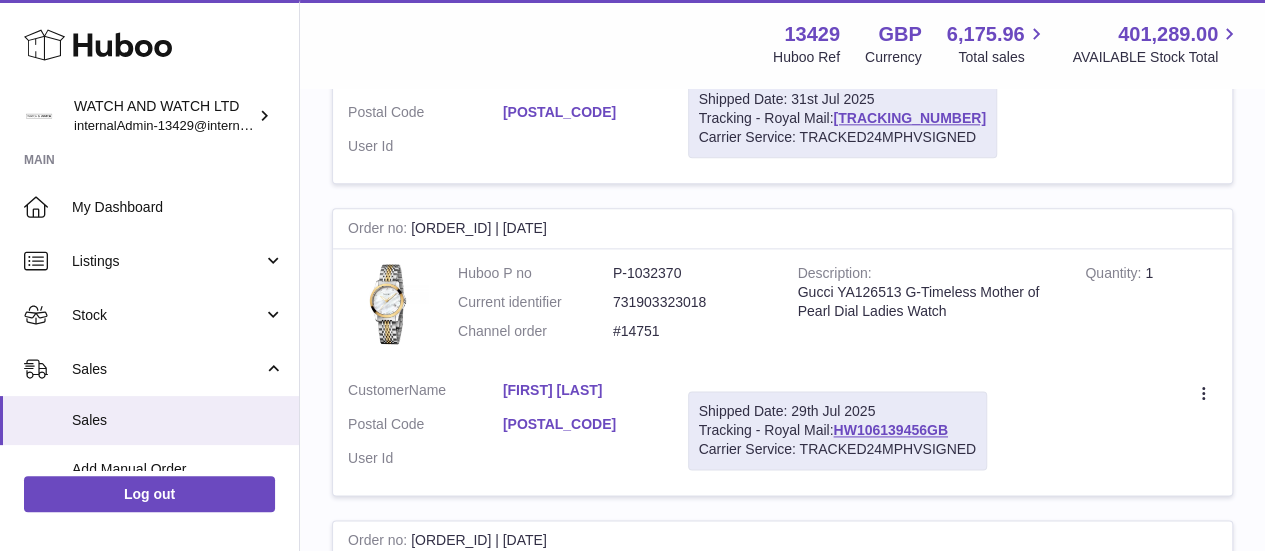 scroll, scrollTop: 1200, scrollLeft: 0, axis: vertical 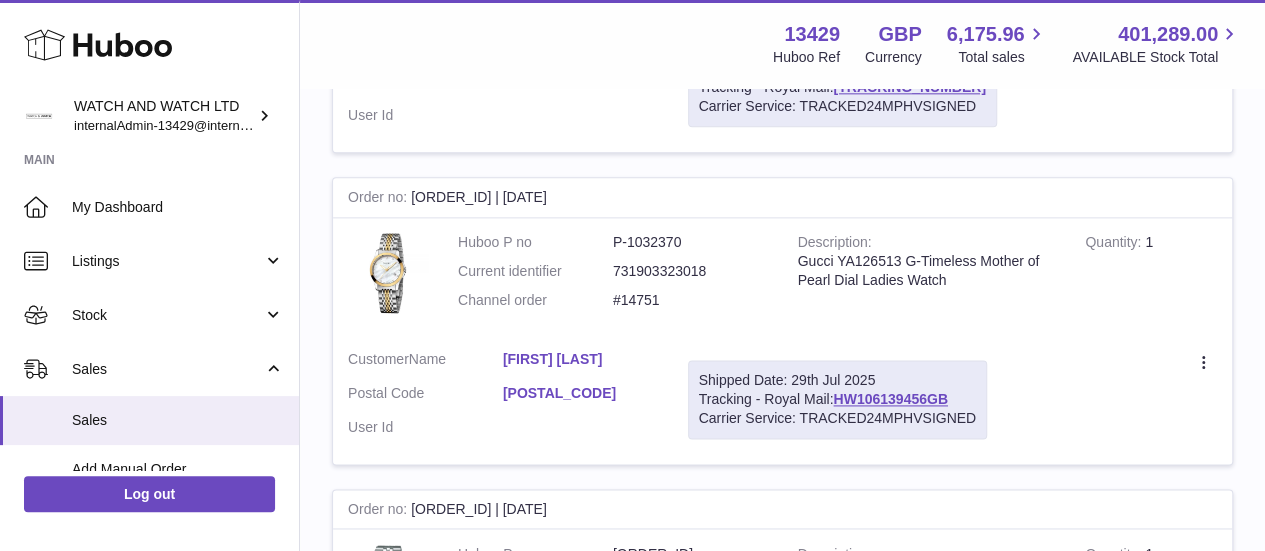 drag, startPoint x: 849, startPoint y: 390, endPoint x: 978, endPoint y: 390, distance: 129 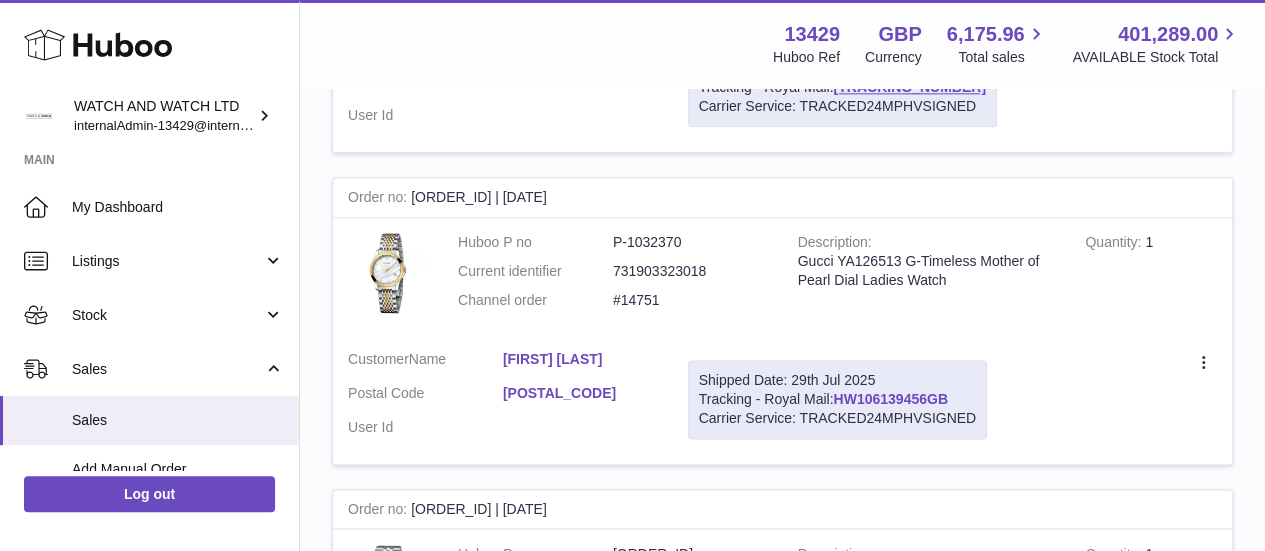 drag, startPoint x: 849, startPoint y: 391, endPoint x: 966, endPoint y: 393, distance: 117.01709 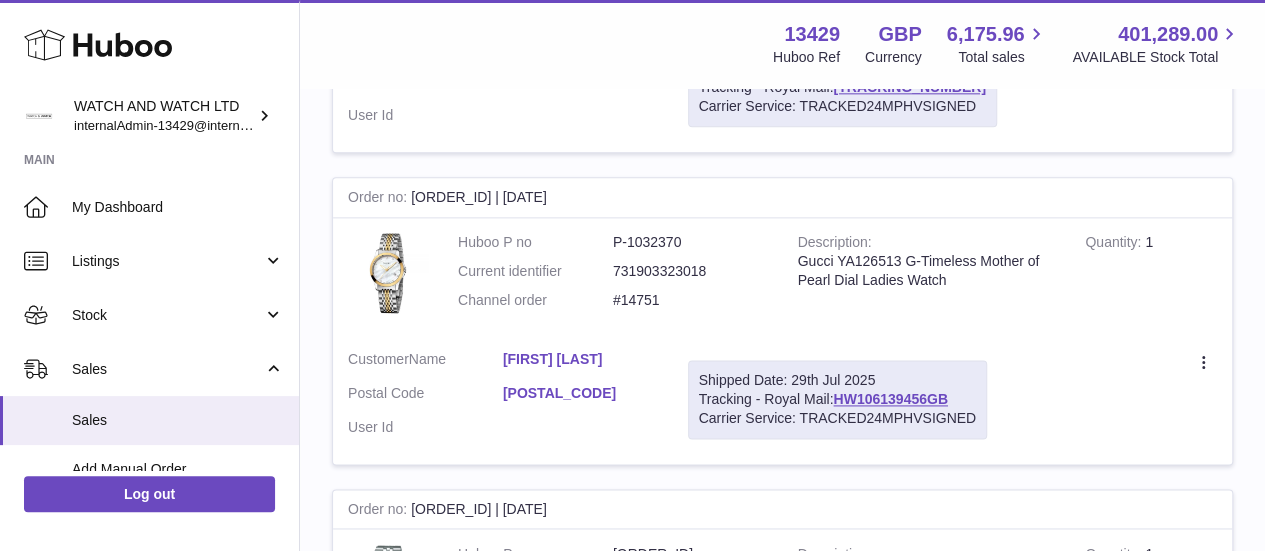copy on "HW106139456GB" 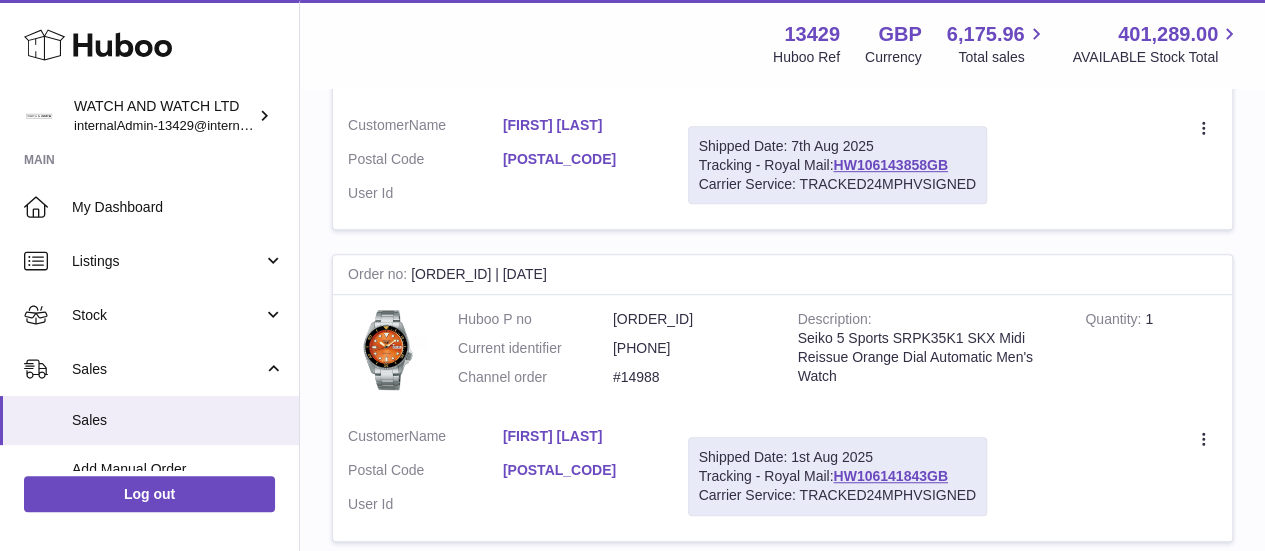 scroll, scrollTop: 0, scrollLeft: 0, axis: both 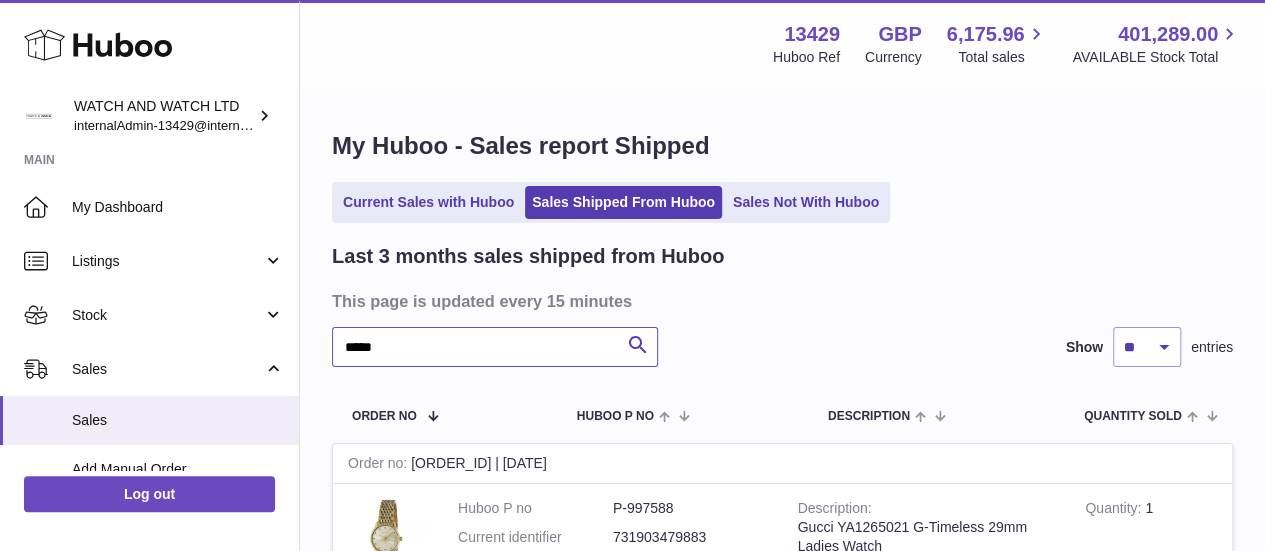click on "****" at bounding box center (495, 347) 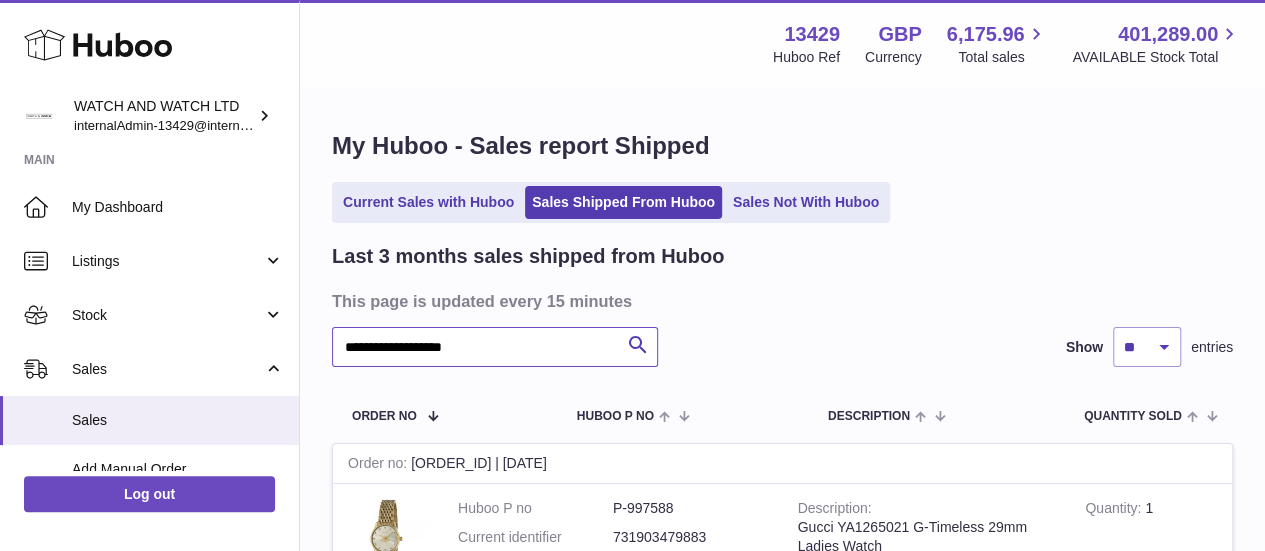 type on "**********" 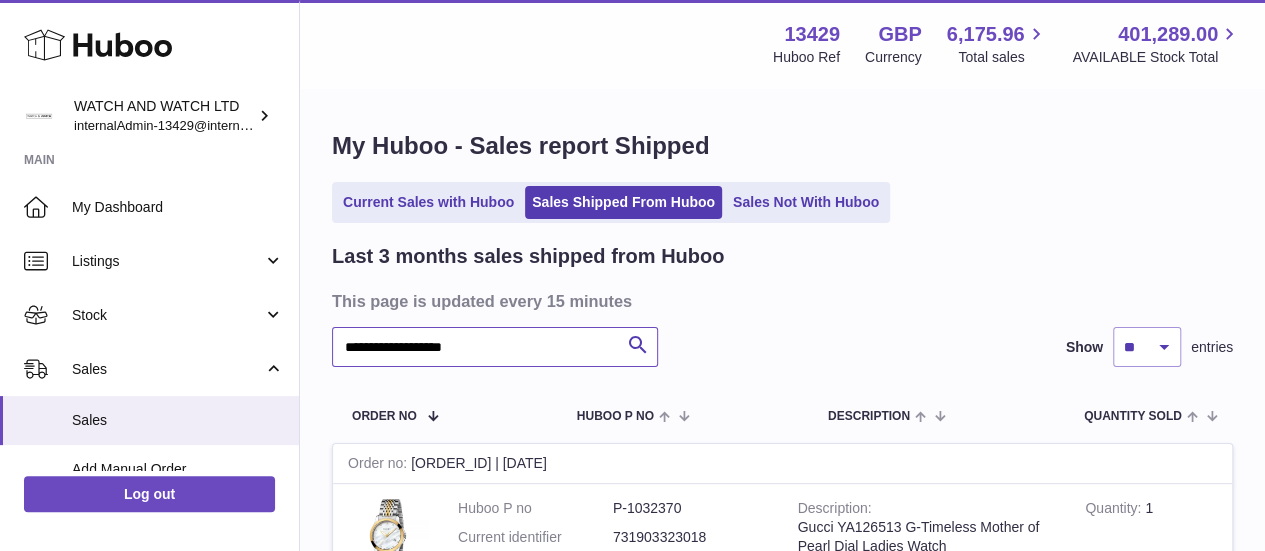 scroll, scrollTop: 0, scrollLeft: 0, axis: both 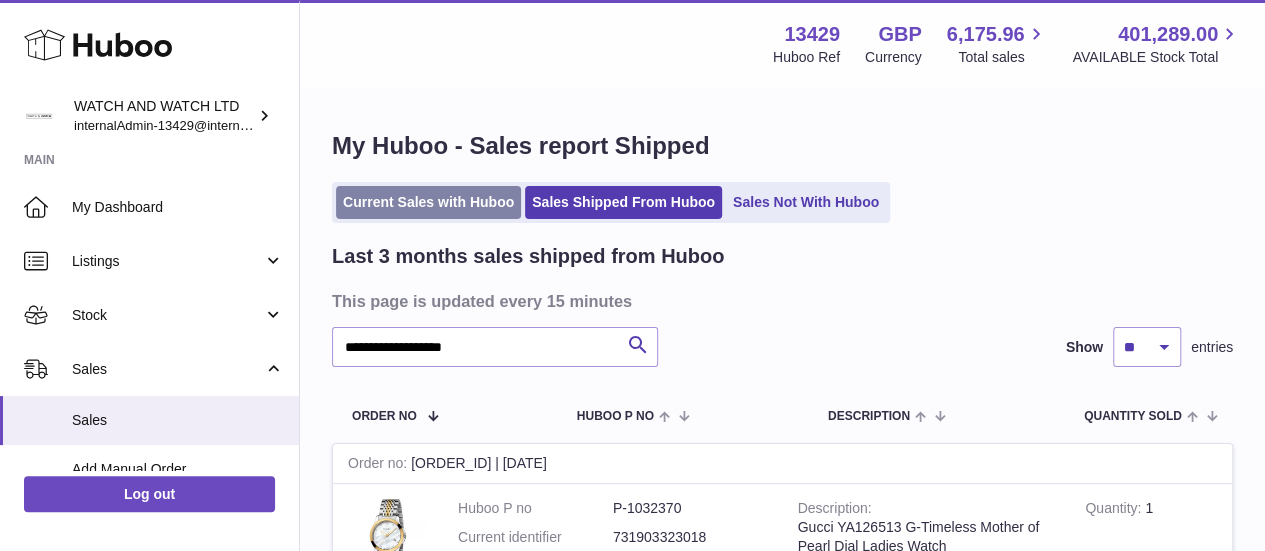 click on "Current Sales with Huboo" at bounding box center [428, 202] 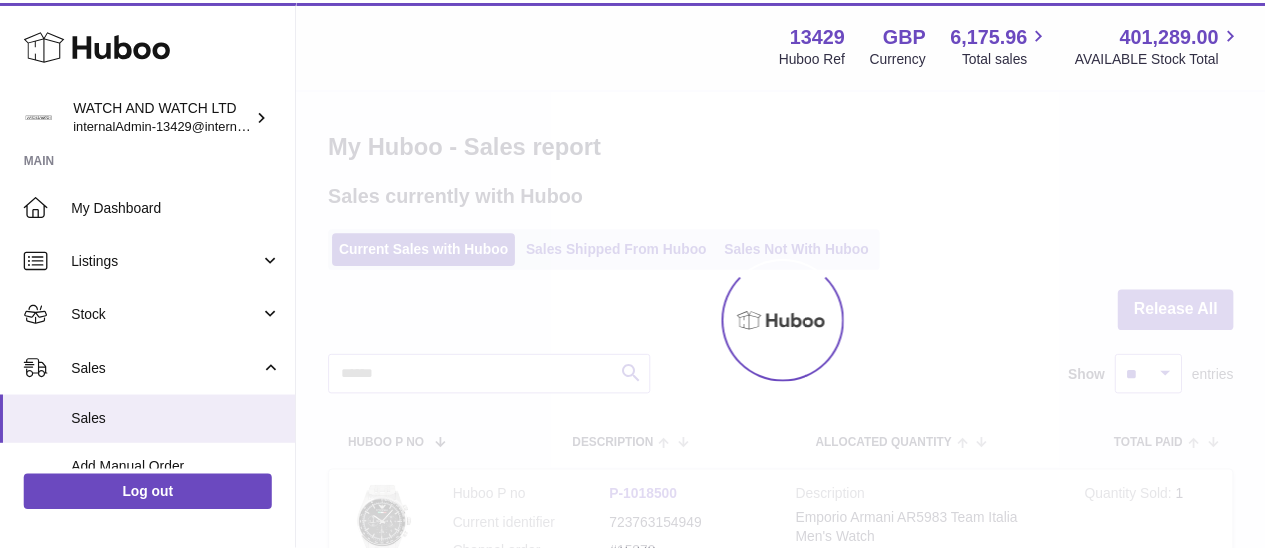 scroll, scrollTop: 0, scrollLeft: 0, axis: both 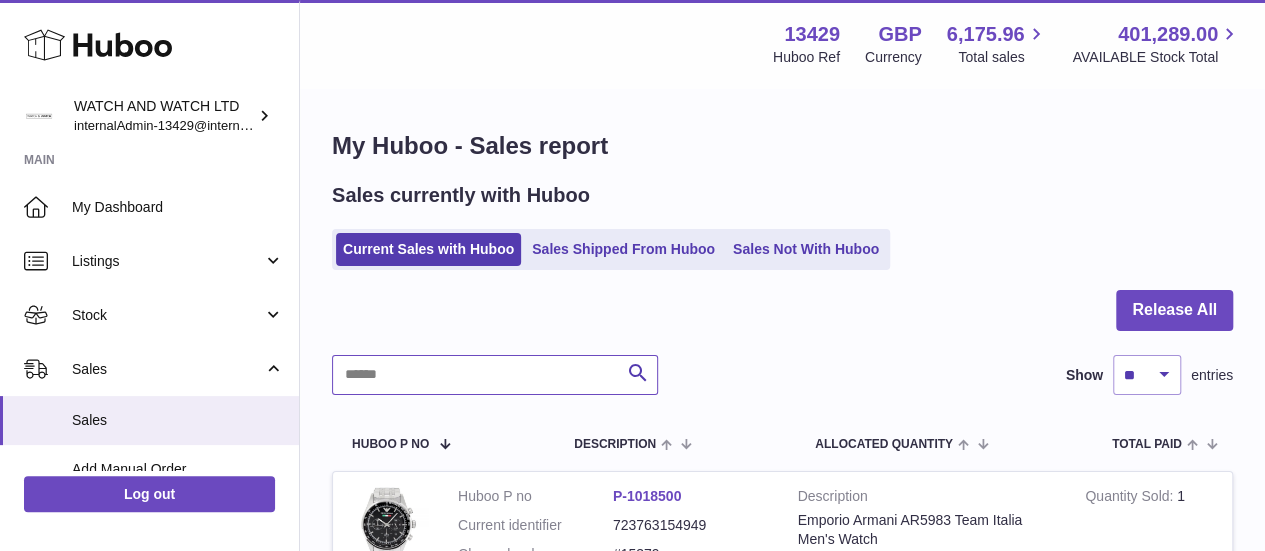 click at bounding box center (495, 375) 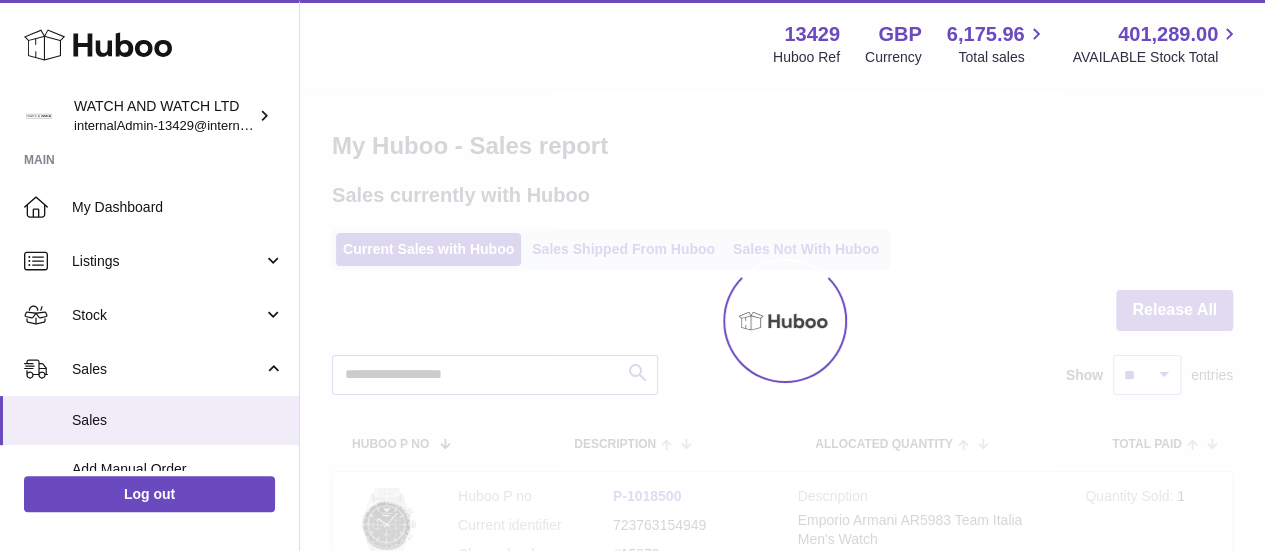 type on "**********" 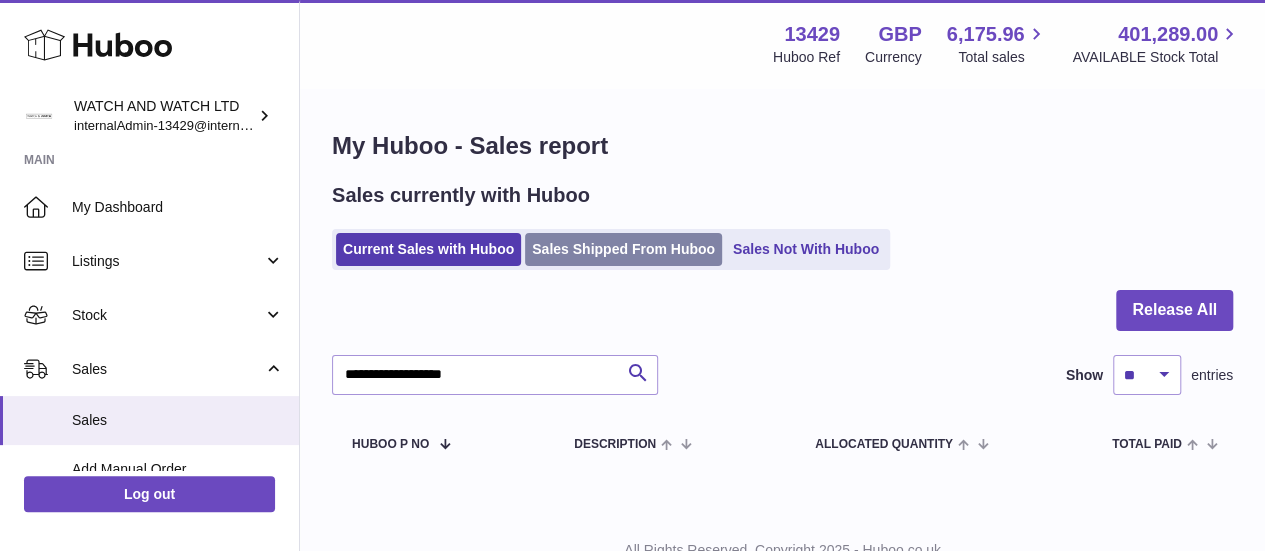 click on "Sales Shipped From Huboo" at bounding box center (623, 249) 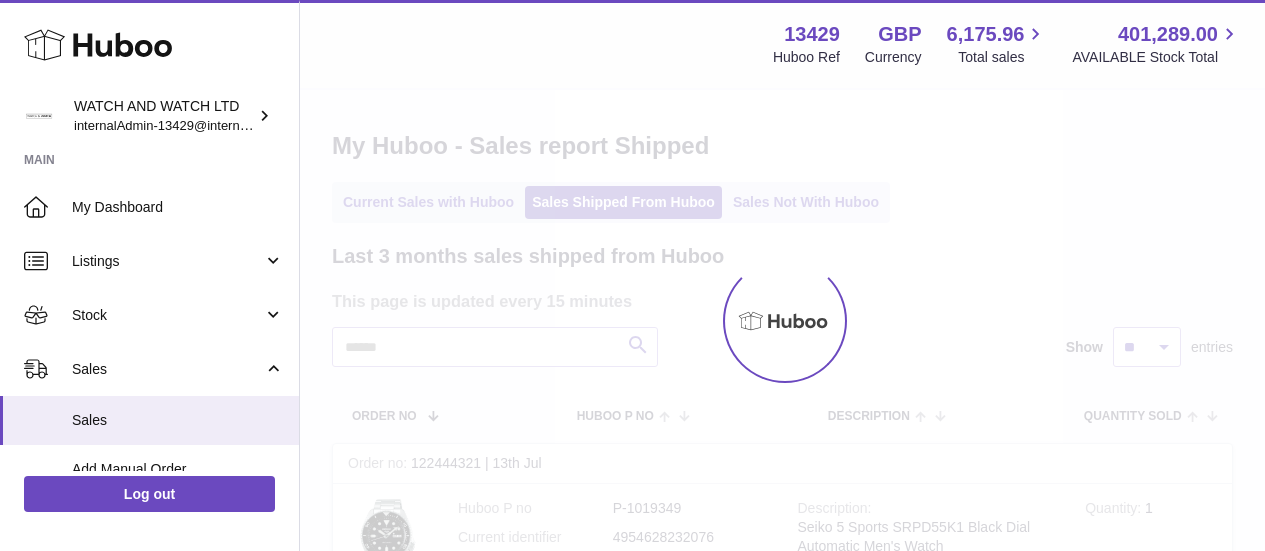 scroll, scrollTop: 0, scrollLeft: 0, axis: both 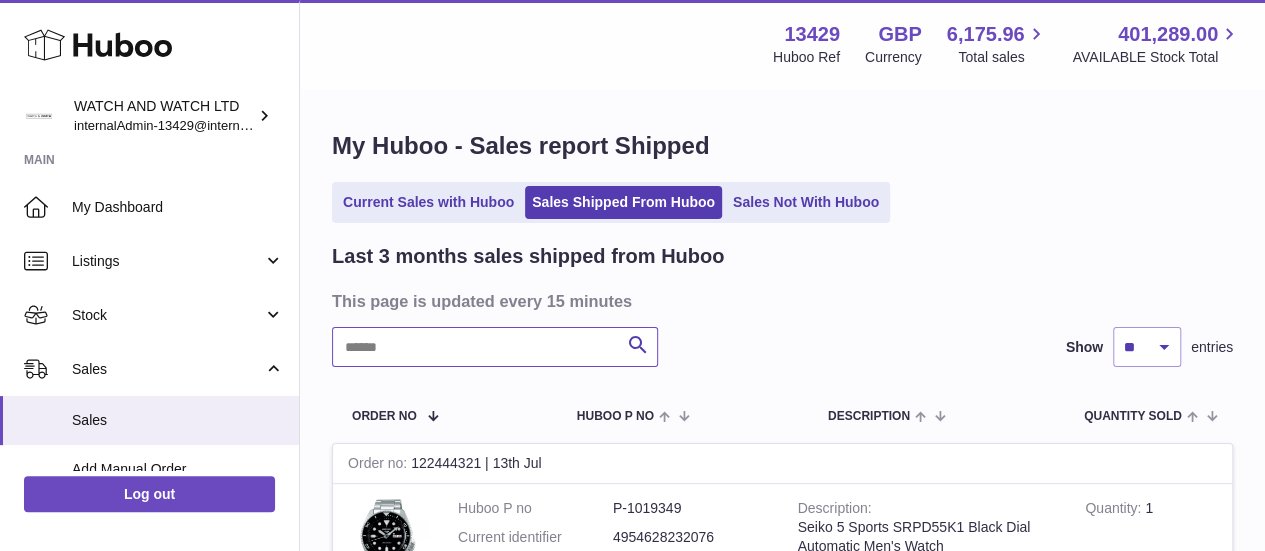 click at bounding box center (495, 347) 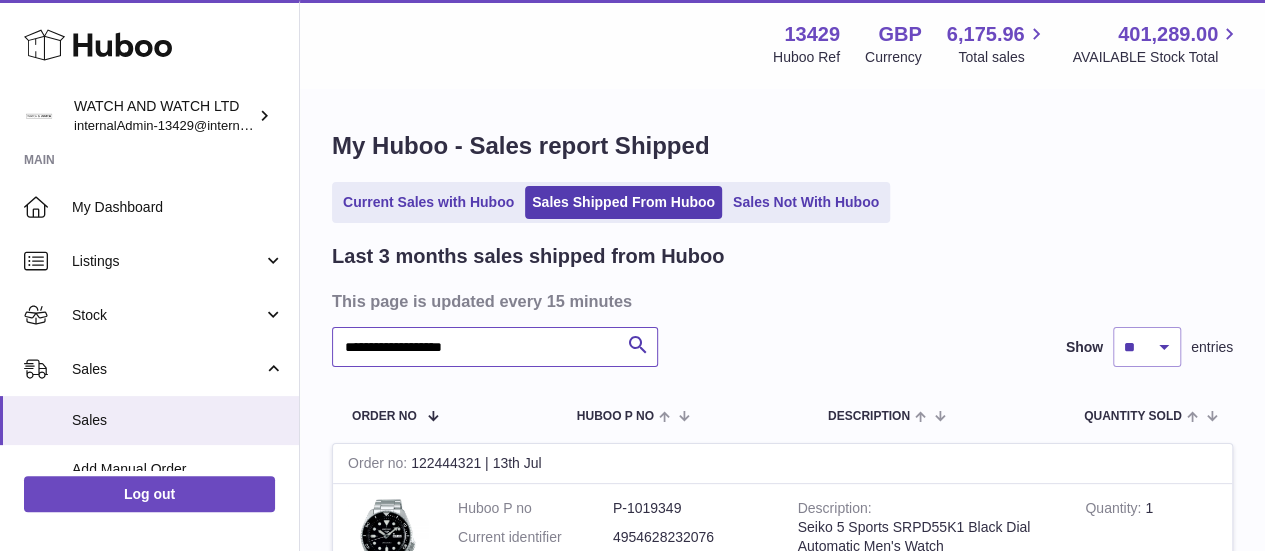type on "**********" 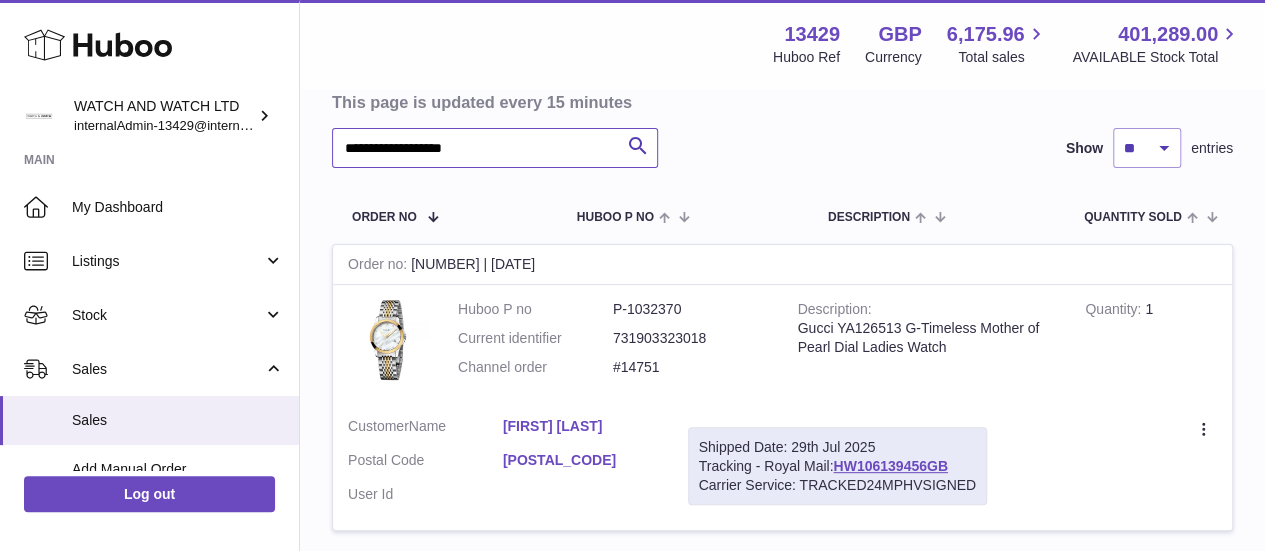scroll, scrollTop: 200, scrollLeft: 0, axis: vertical 